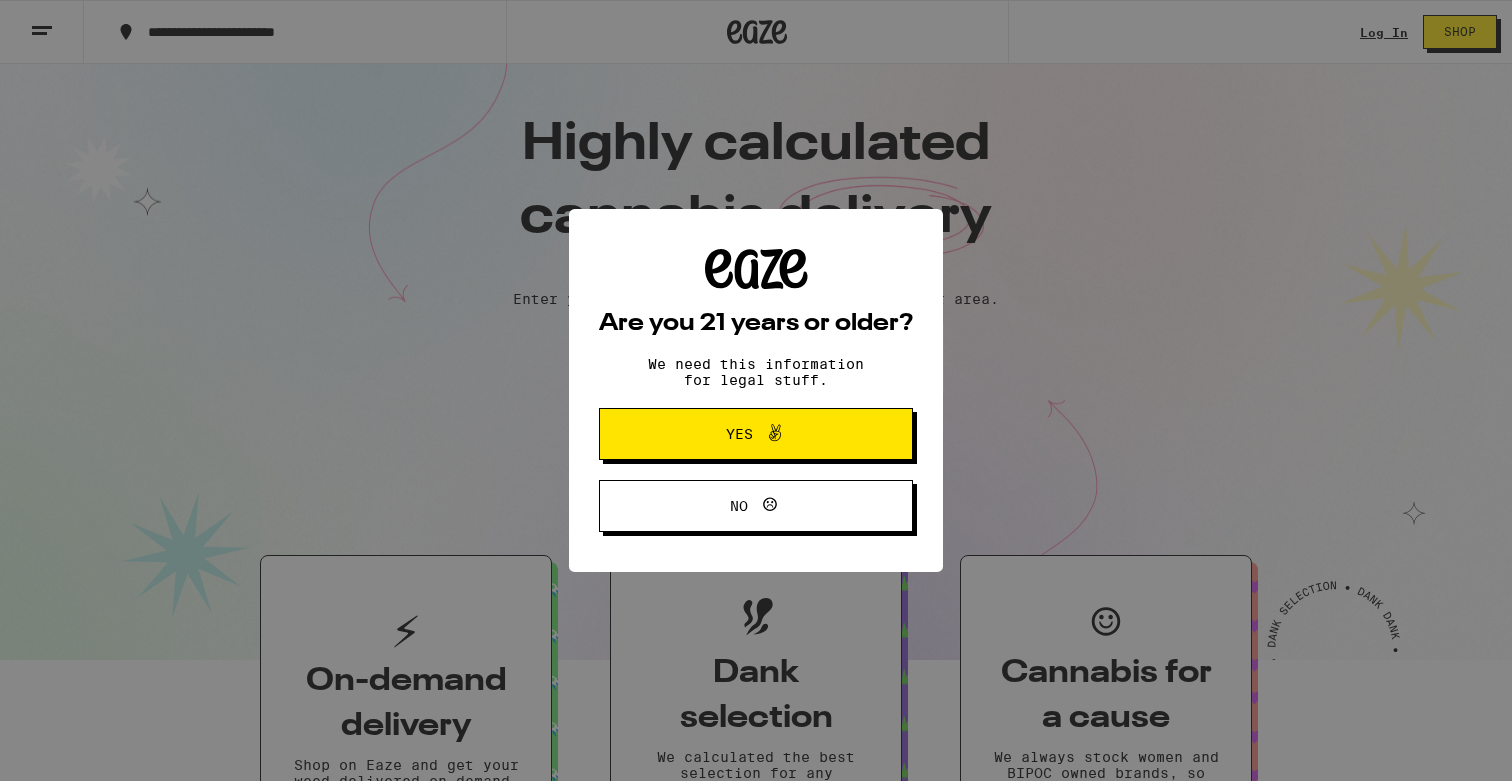 scroll, scrollTop: 0, scrollLeft: 0, axis: both 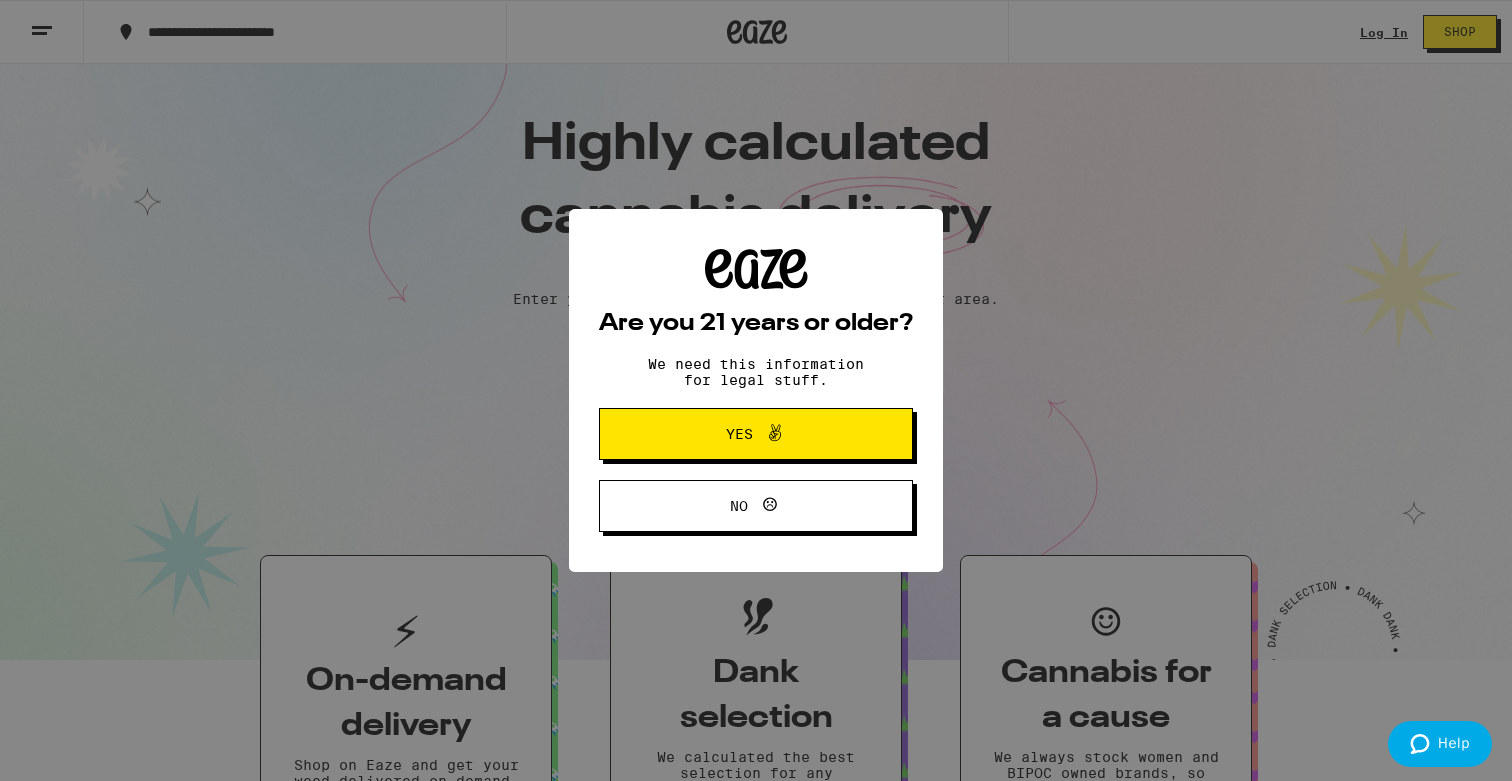 click 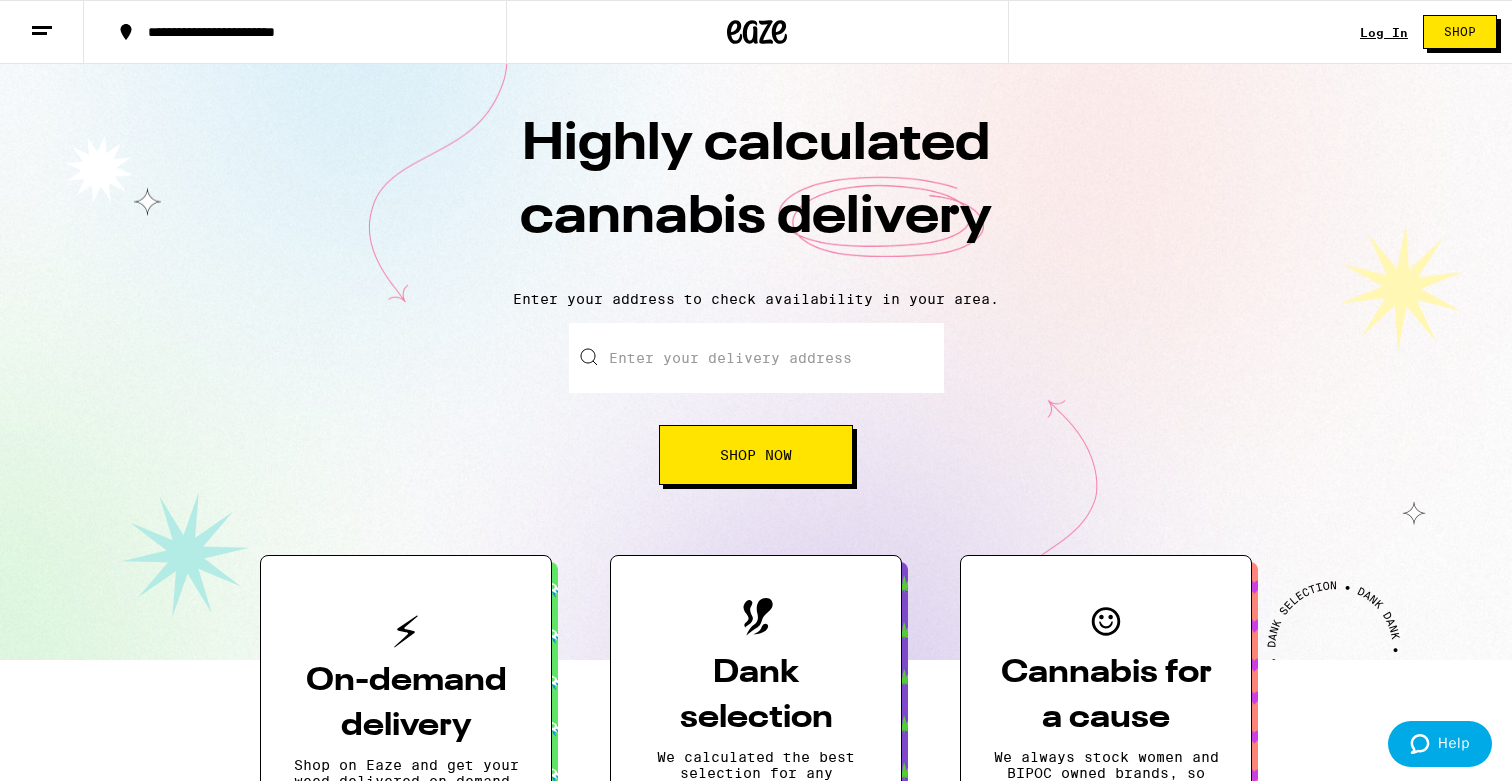 scroll, scrollTop: 0, scrollLeft: 0, axis: both 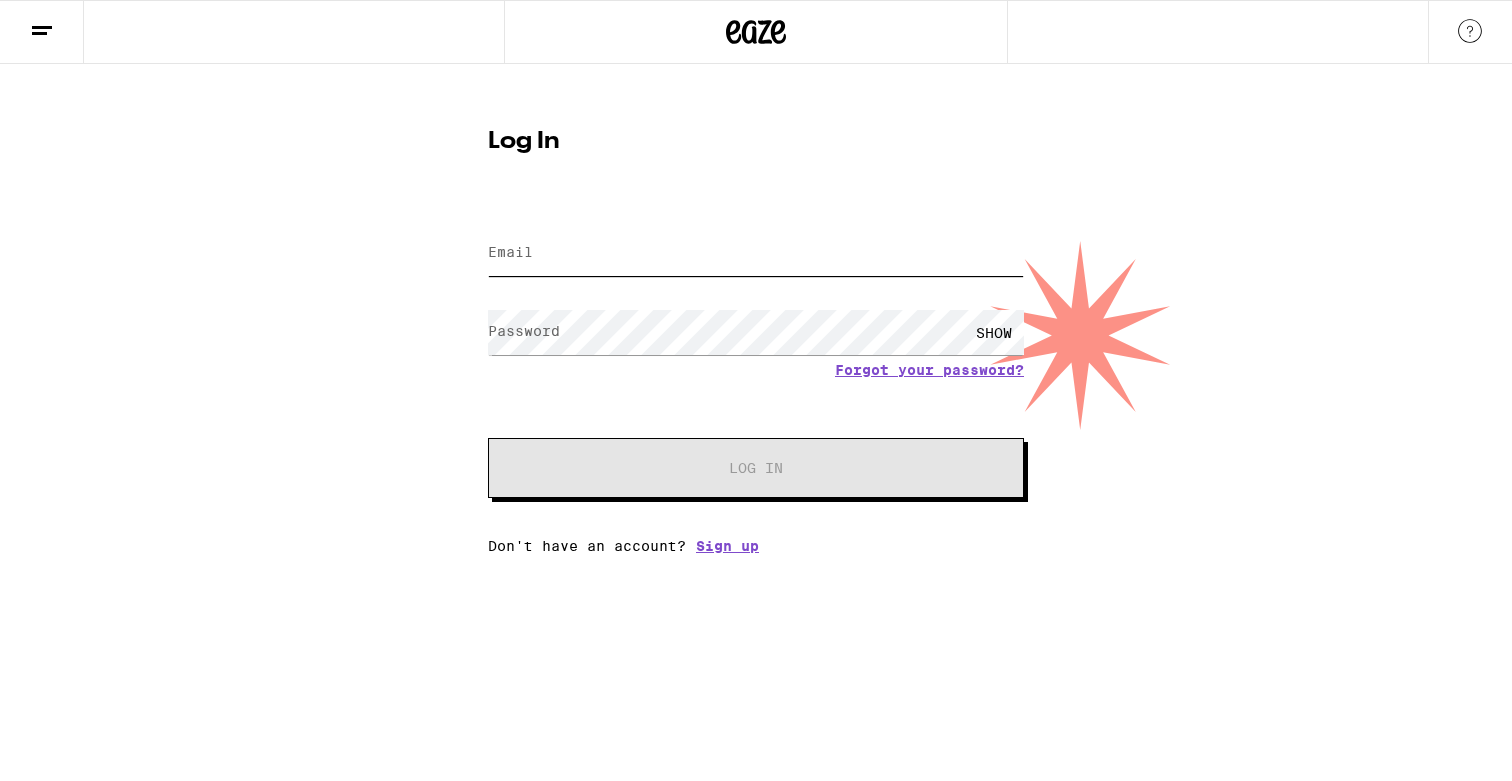 click on "Email" at bounding box center (756, 253) 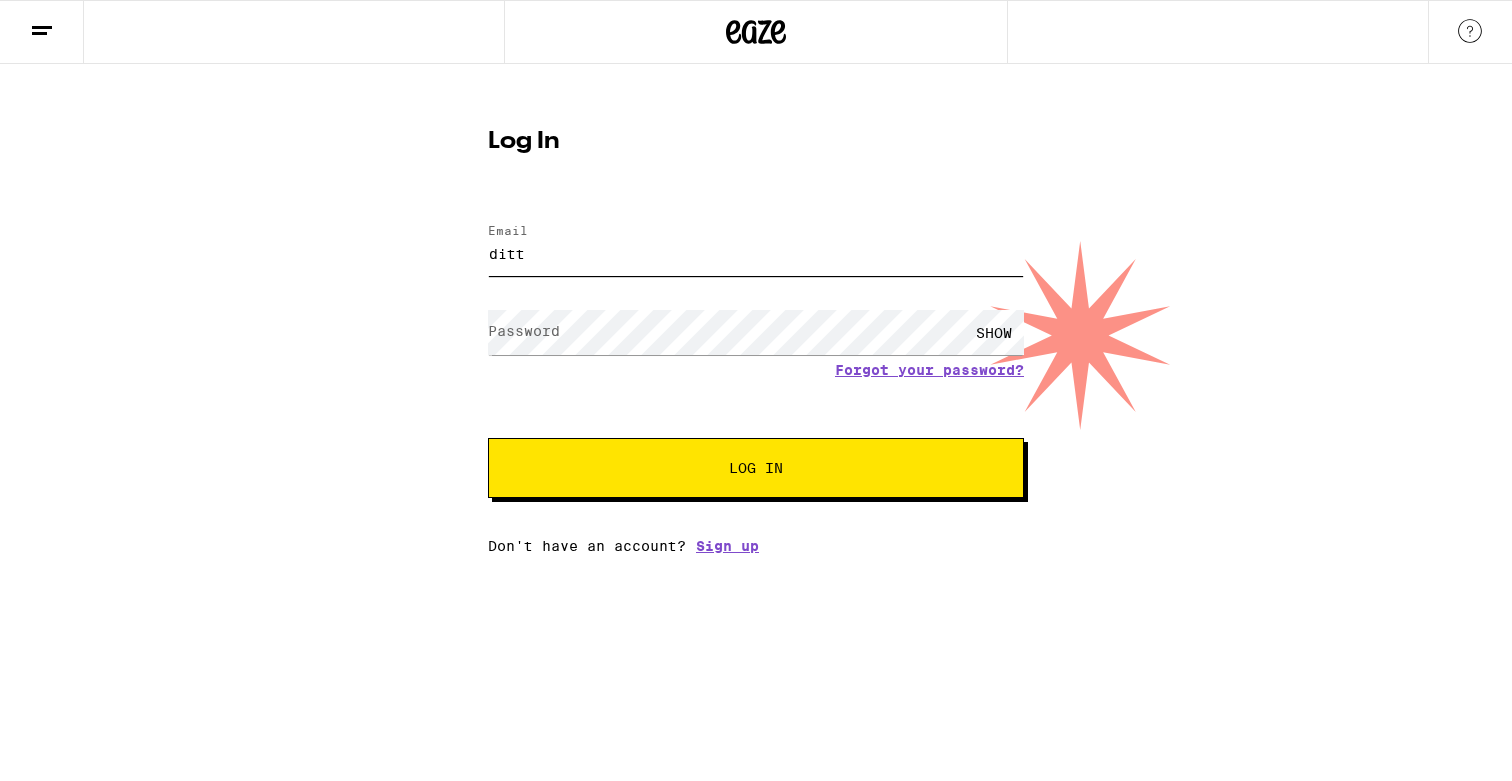 type on "[EMAIL_ADDRESS][DOMAIN_NAME]" 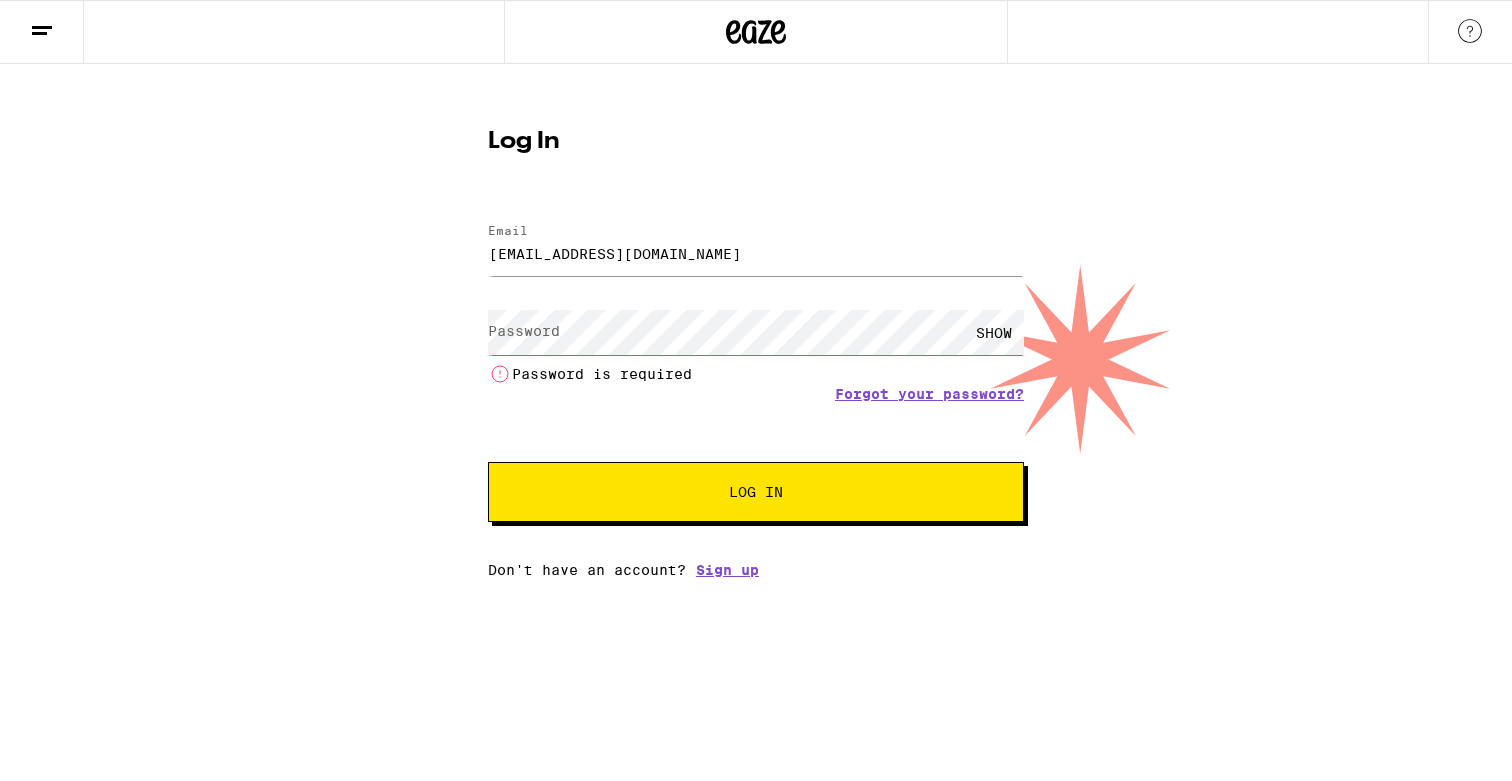 click on "Password" at bounding box center (524, 331) 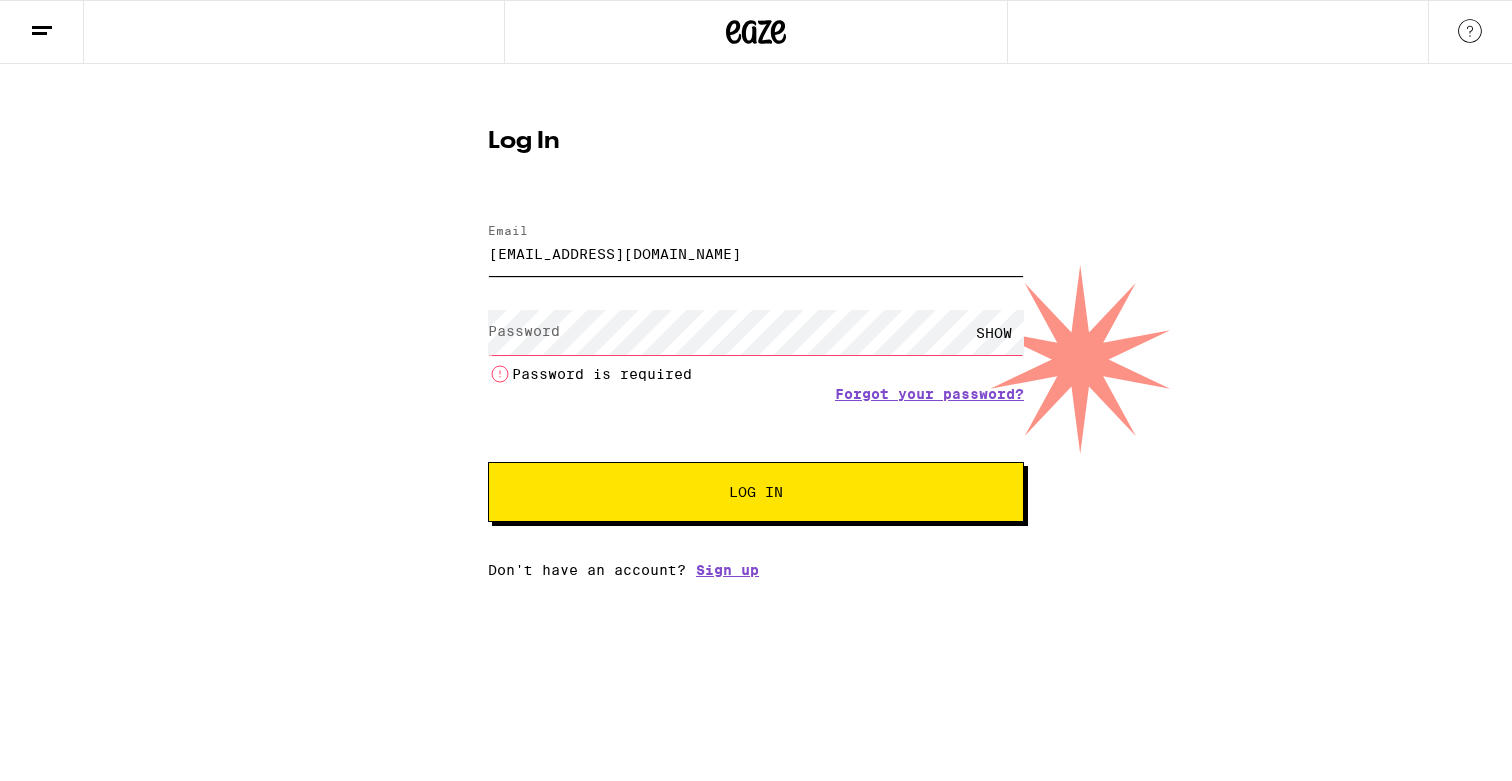 click on "[EMAIL_ADDRESS][DOMAIN_NAME]" at bounding box center (756, 253) 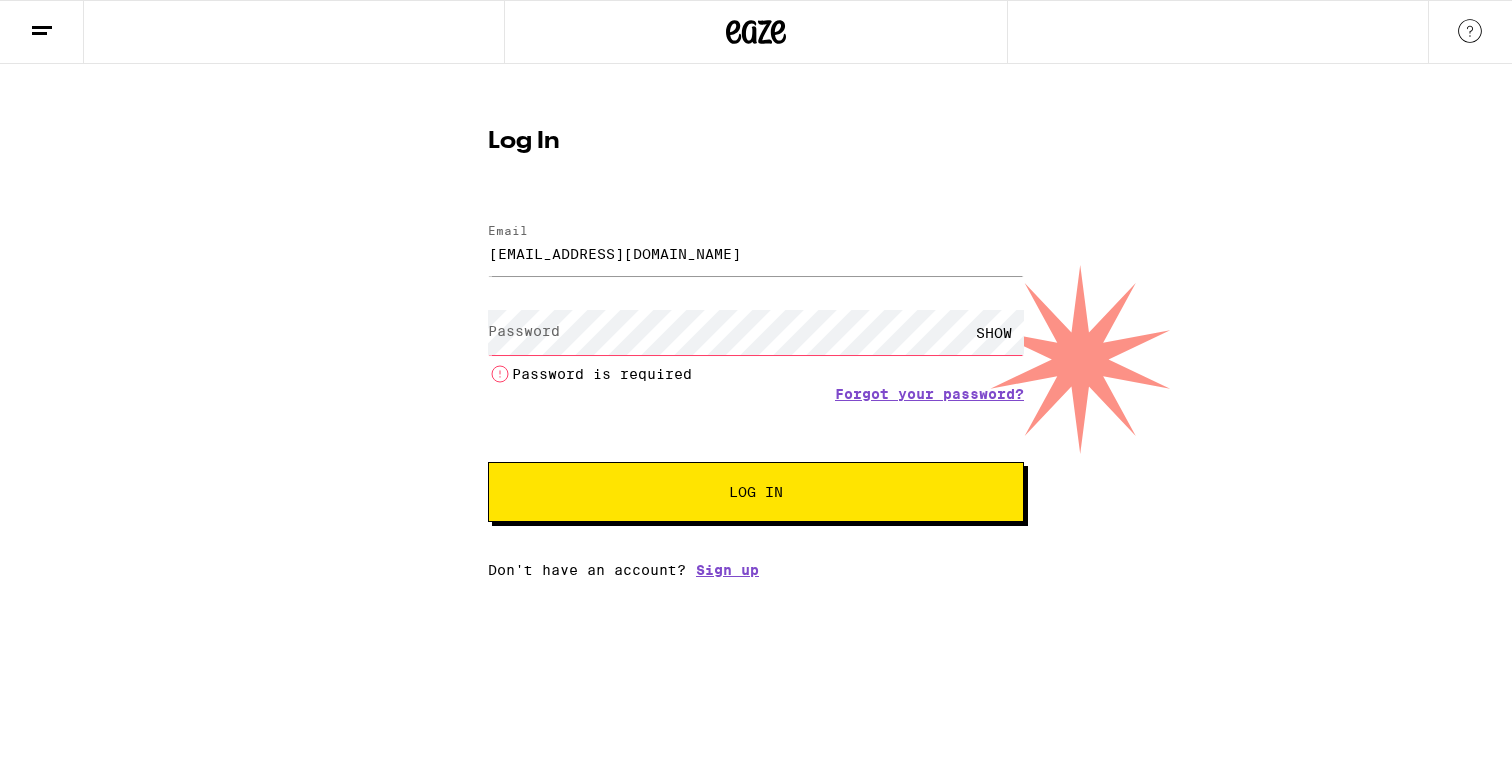 click on "Log In Email Email [EMAIL_ADDRESS][DOMAIN_NAME] Password Password SHOW Password is required Forgot your password? Log In Don't have an account? Sign up" at bounding box center [756, 331] 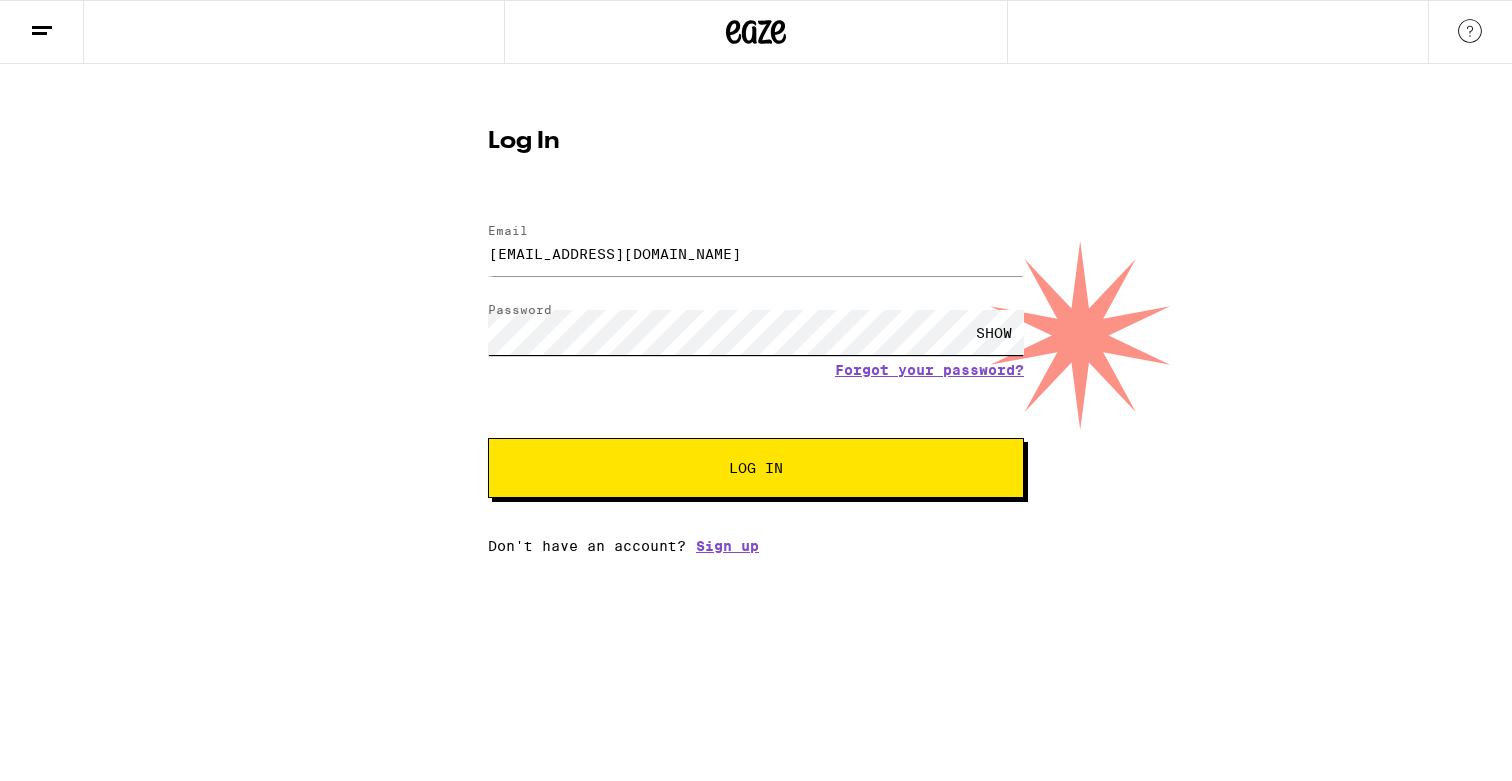 click on "Log In" at bounding box center (756, 468) 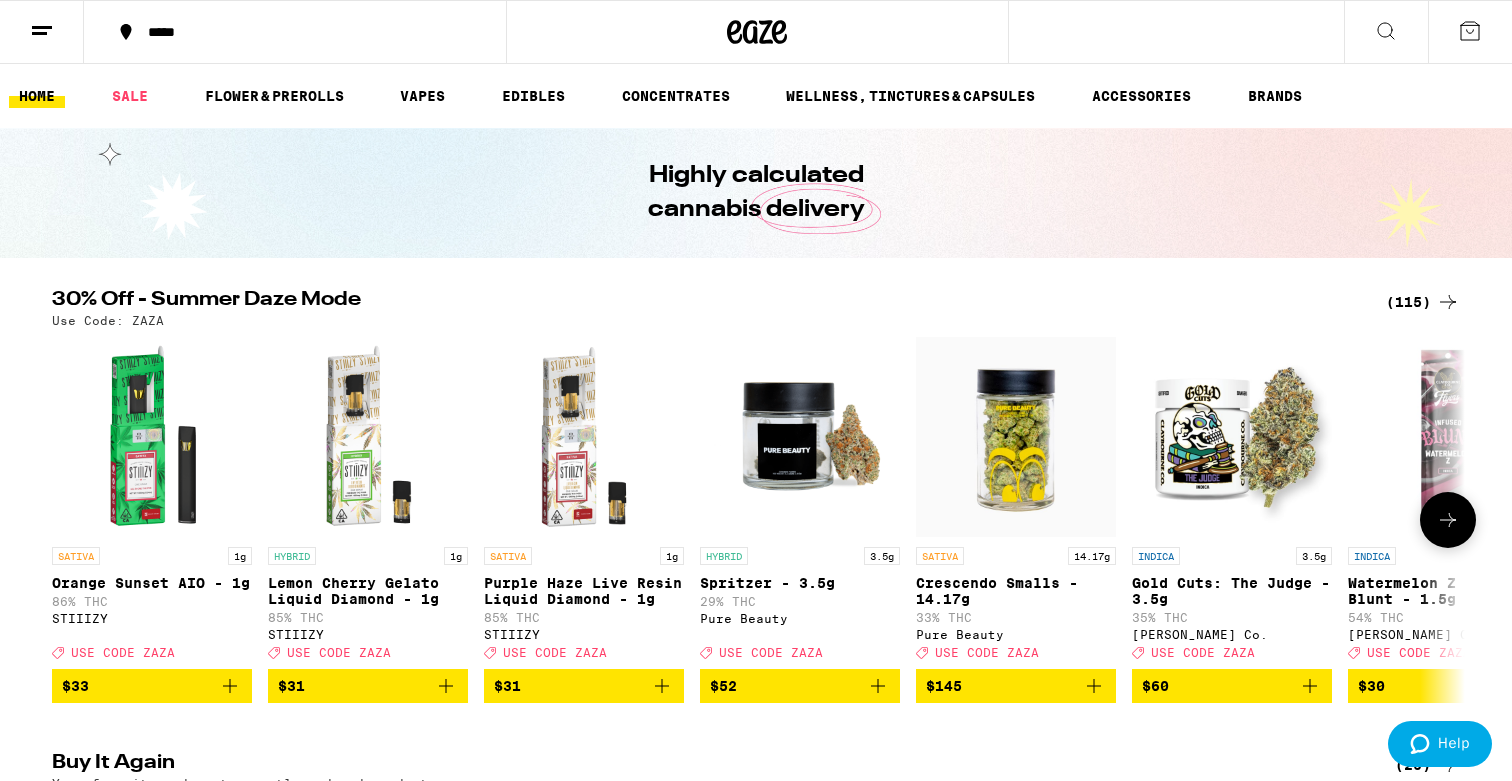 scroll, scrollTop: 0, scrollLeft: 0, axis: both 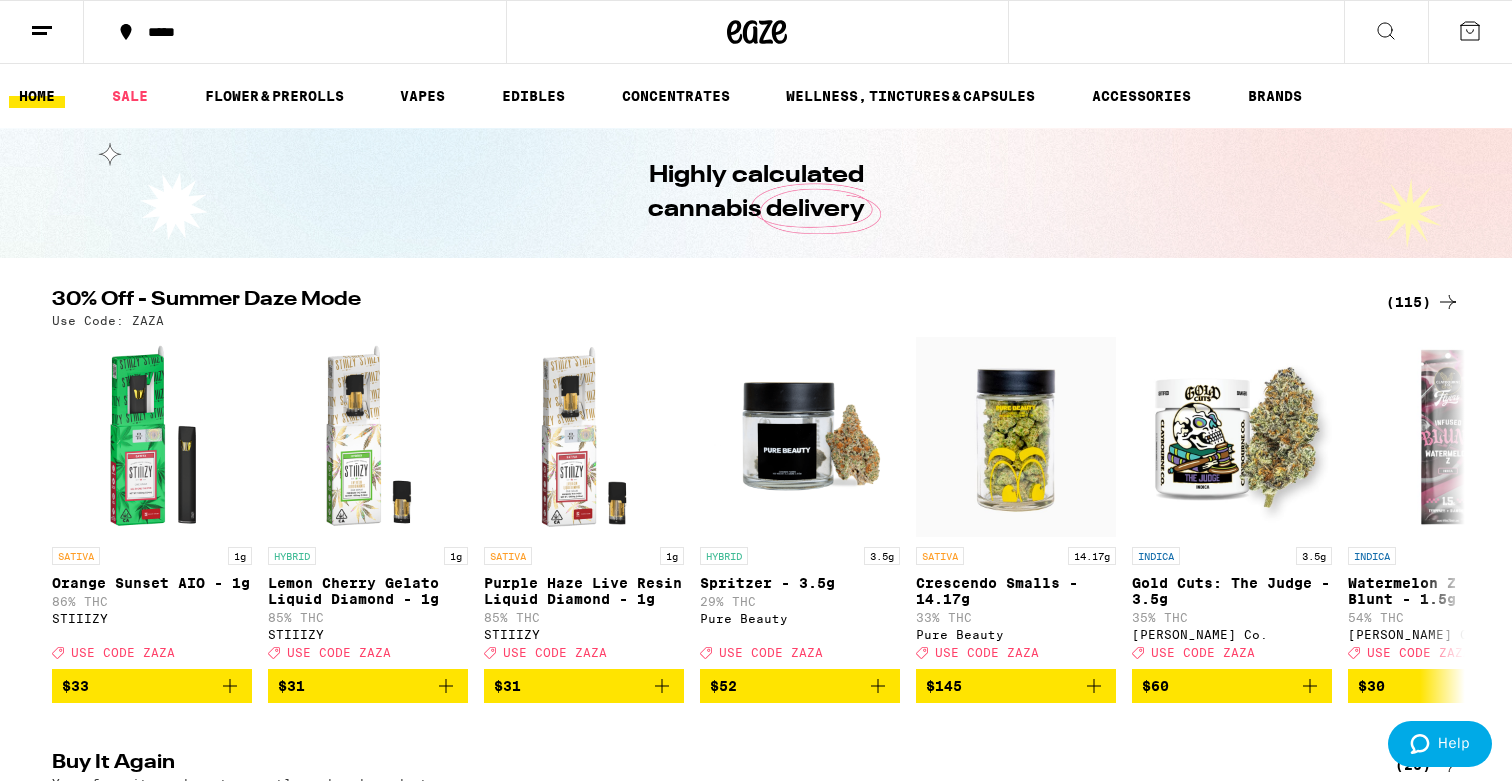 click on "Highly calculated cannabis delivery" at bounding box center (756, 193) 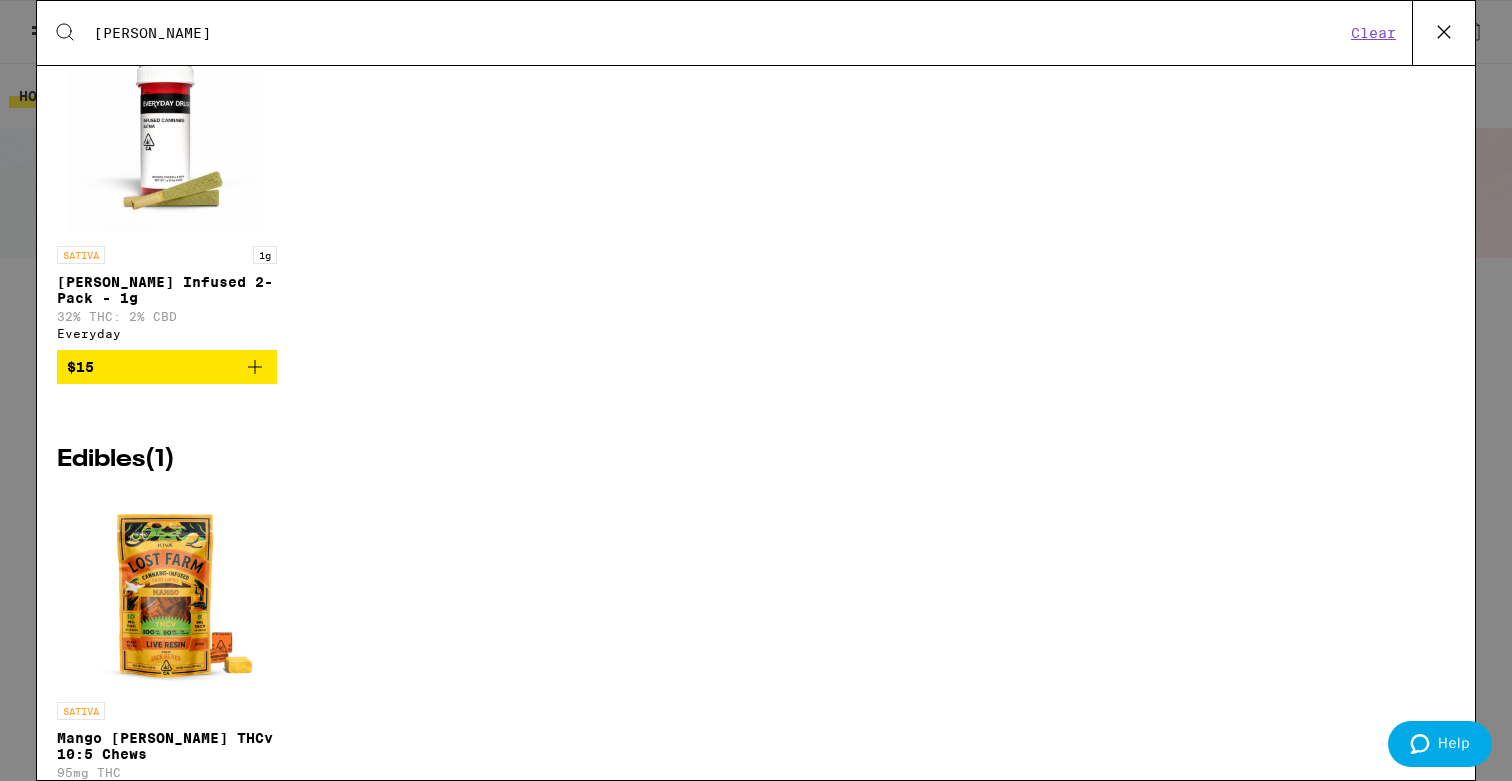 scroll, scrollTop: 0, scrollLeft: 0, axis: both 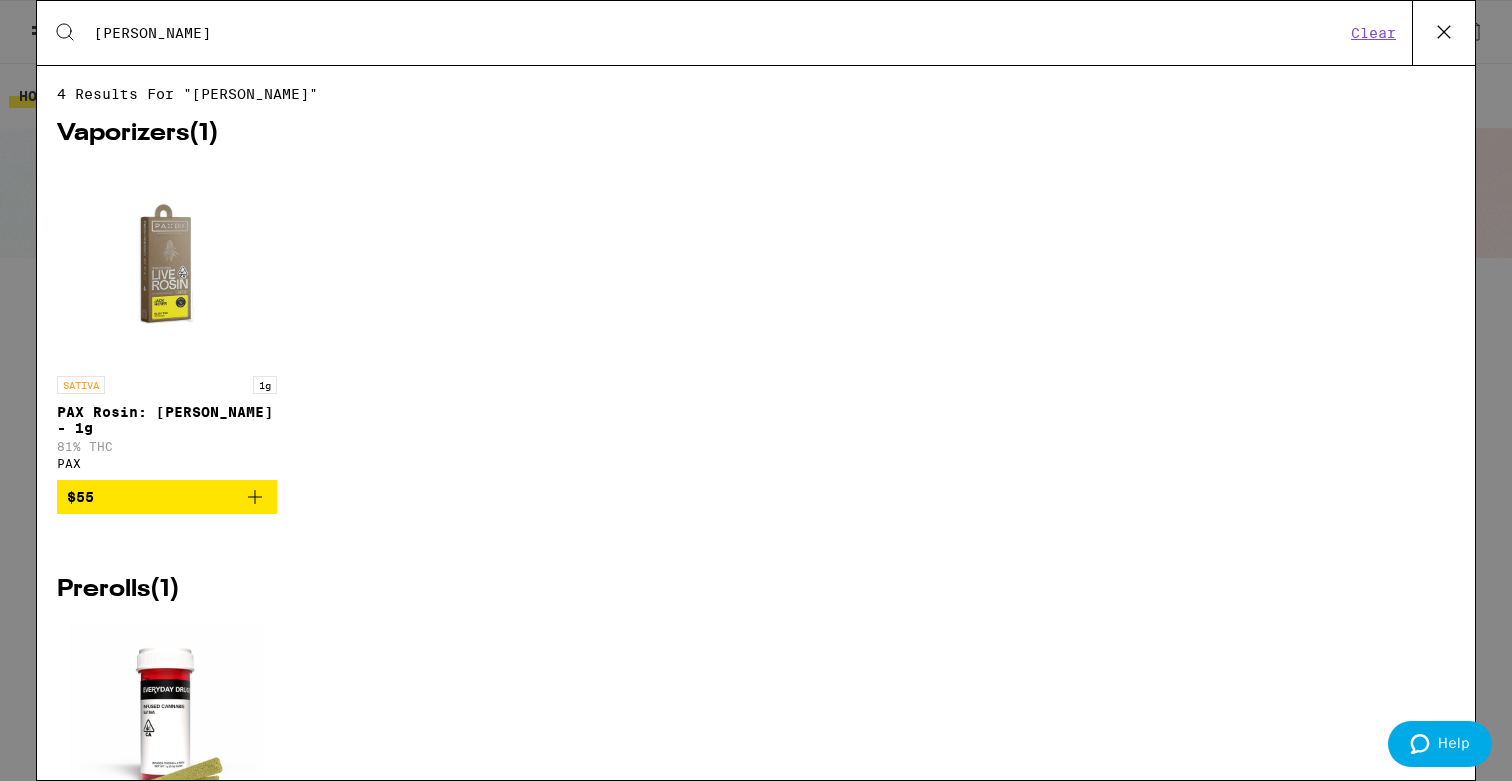 paste on "Ghost Train Haze" 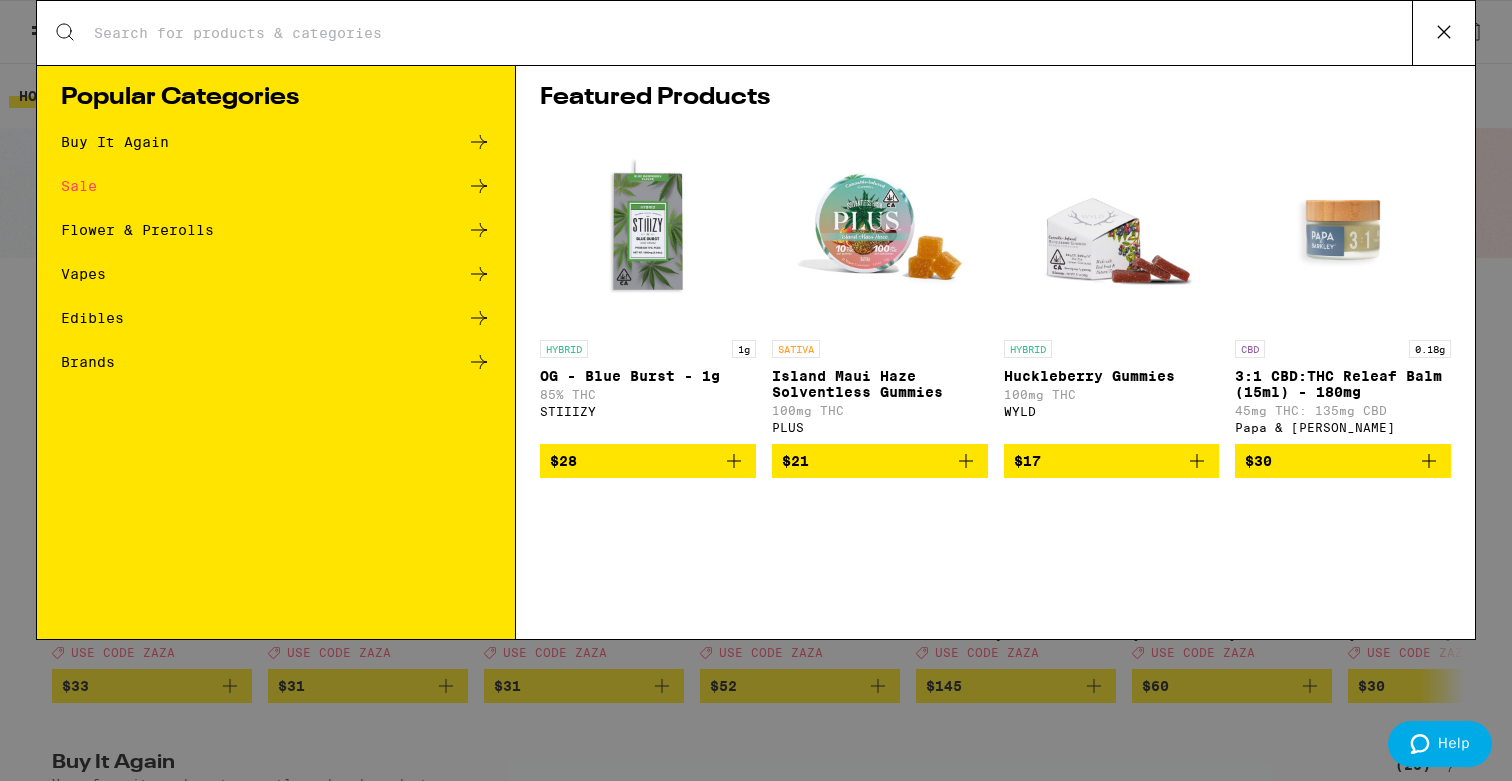paste on "Super Lemon Haze" 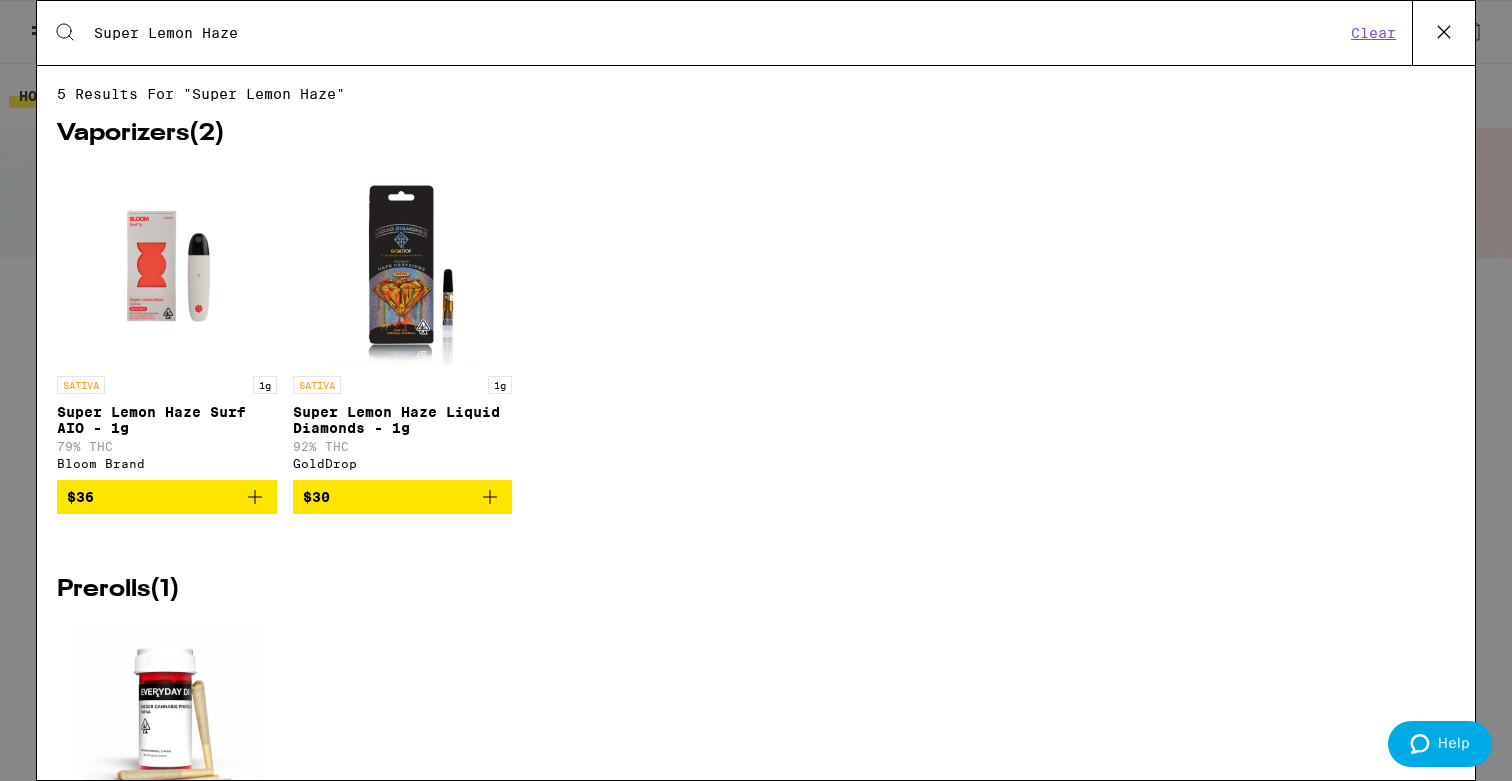type on "Super Lemon Haze" 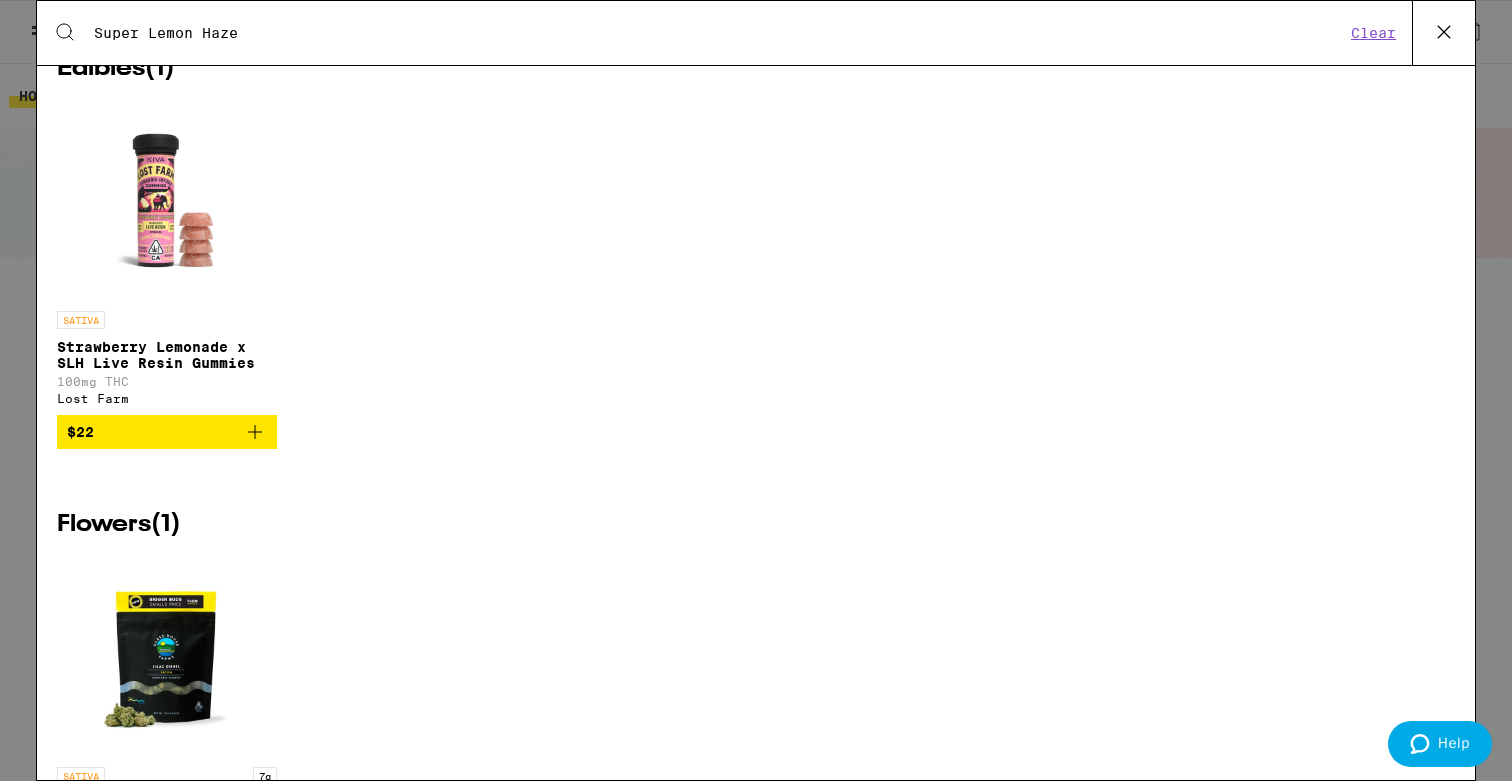 scroll, scrollTop: 1170, scrollLeft: 0, axis: vertical 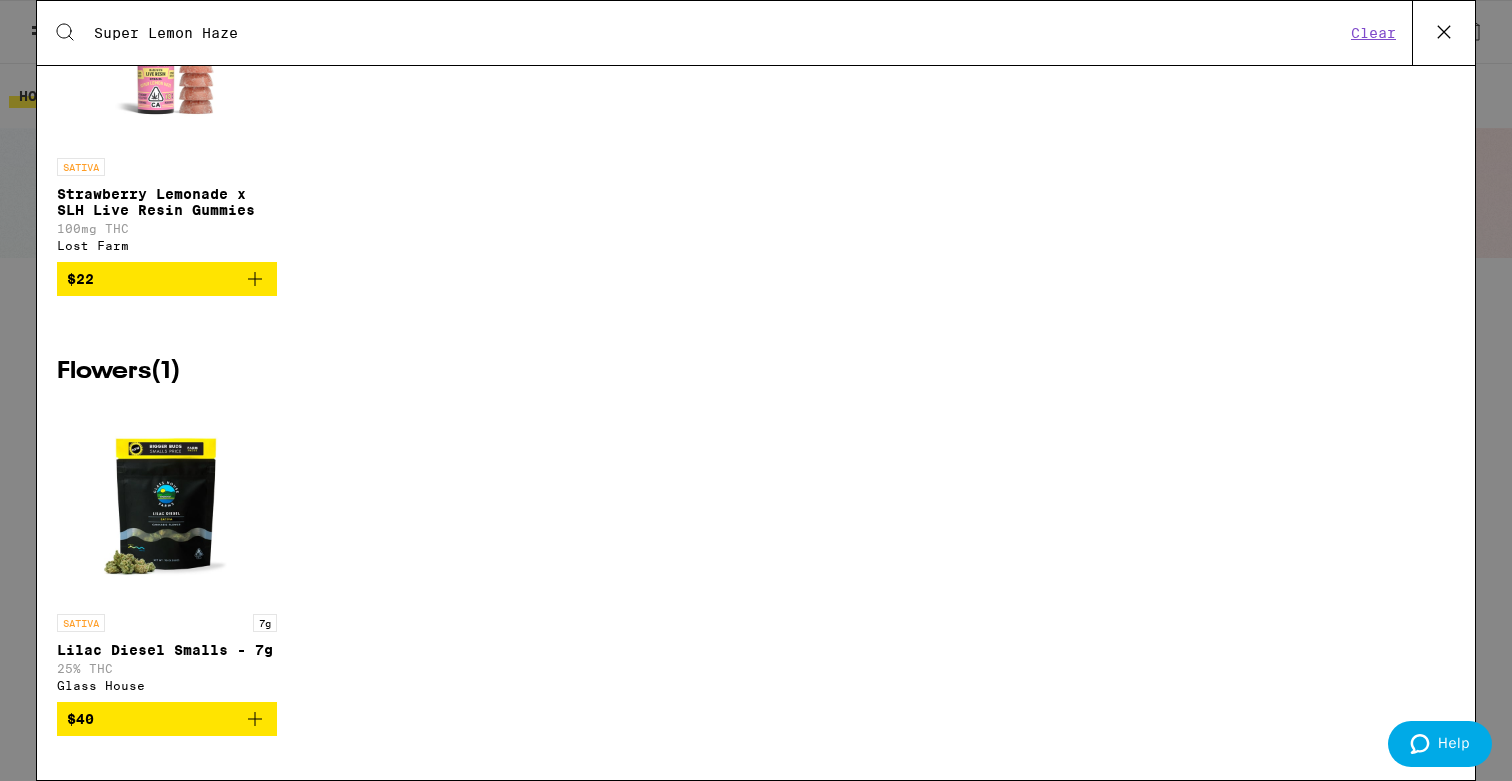 click at bounding box center [167, 504] 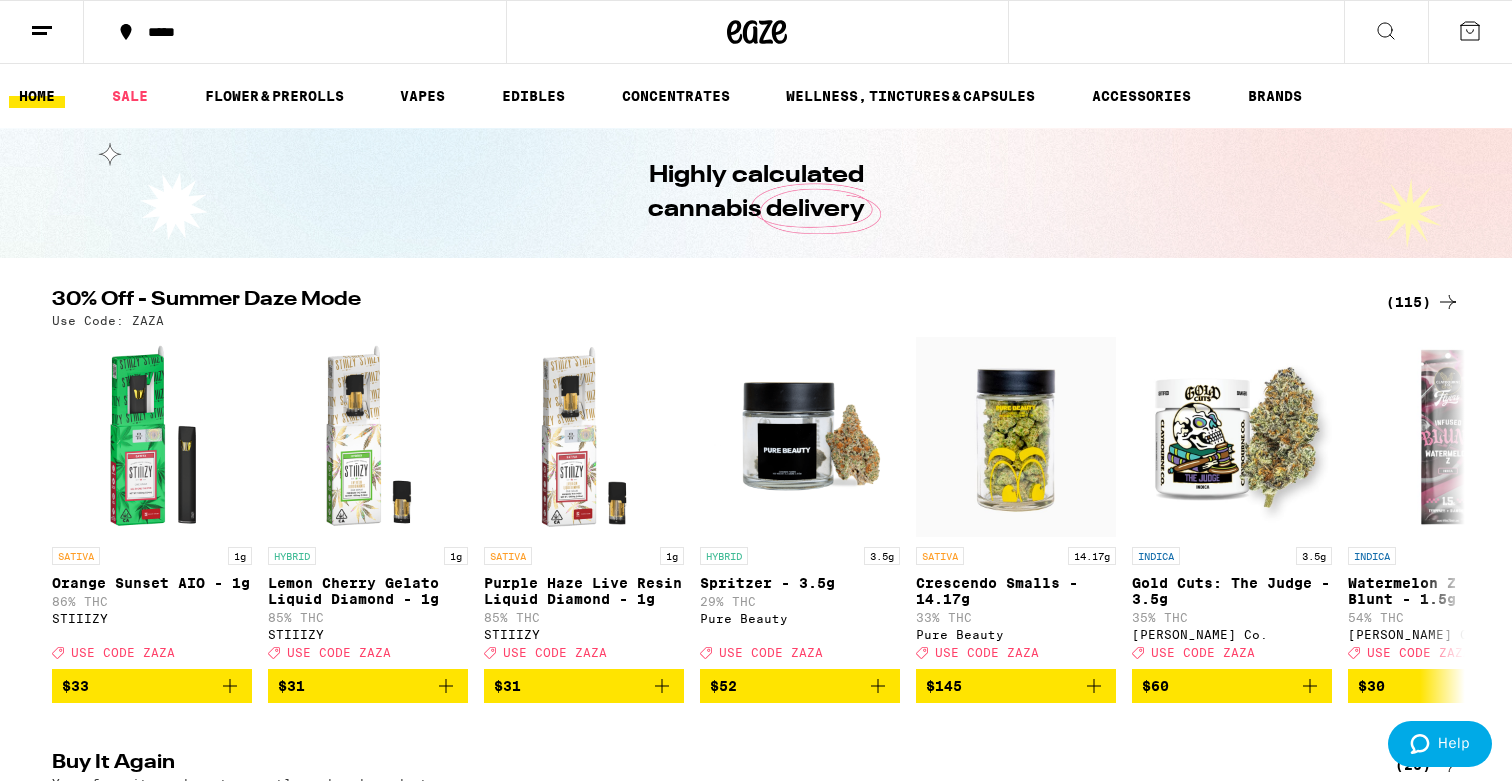 click at bounding box center [1386, 32] 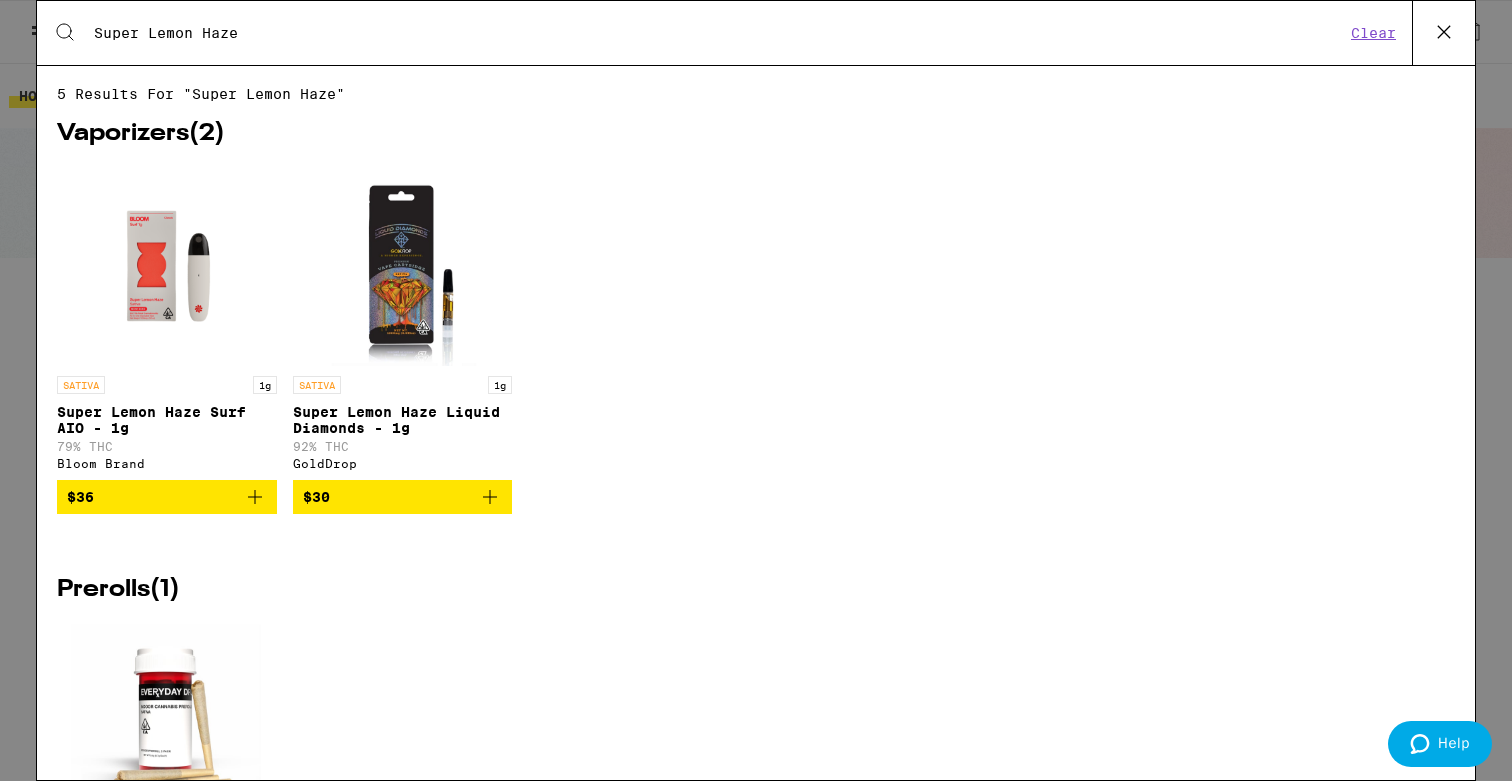 type on "Super Lemon HazeSuper Lemon Haze" 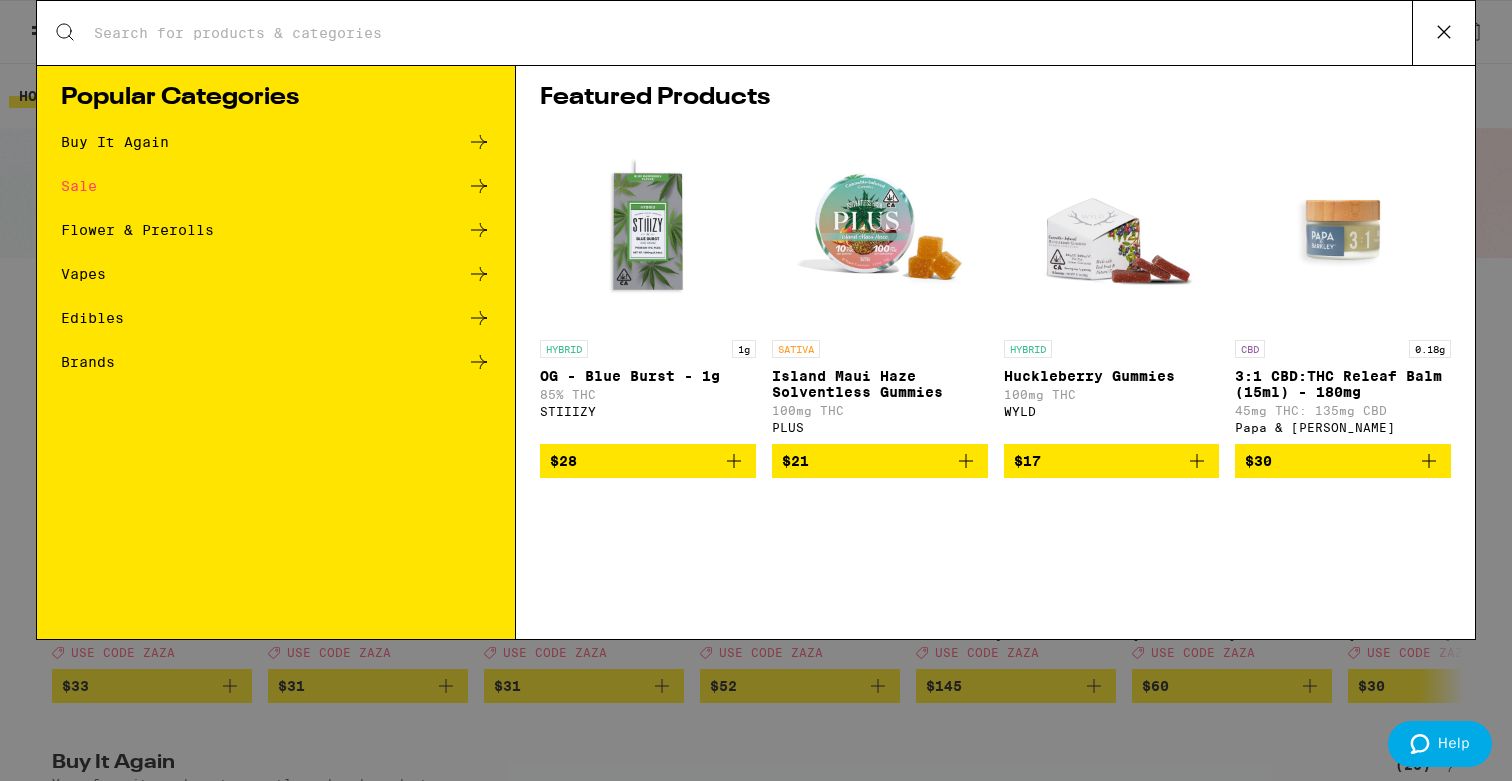 paste on "Trainwreck" 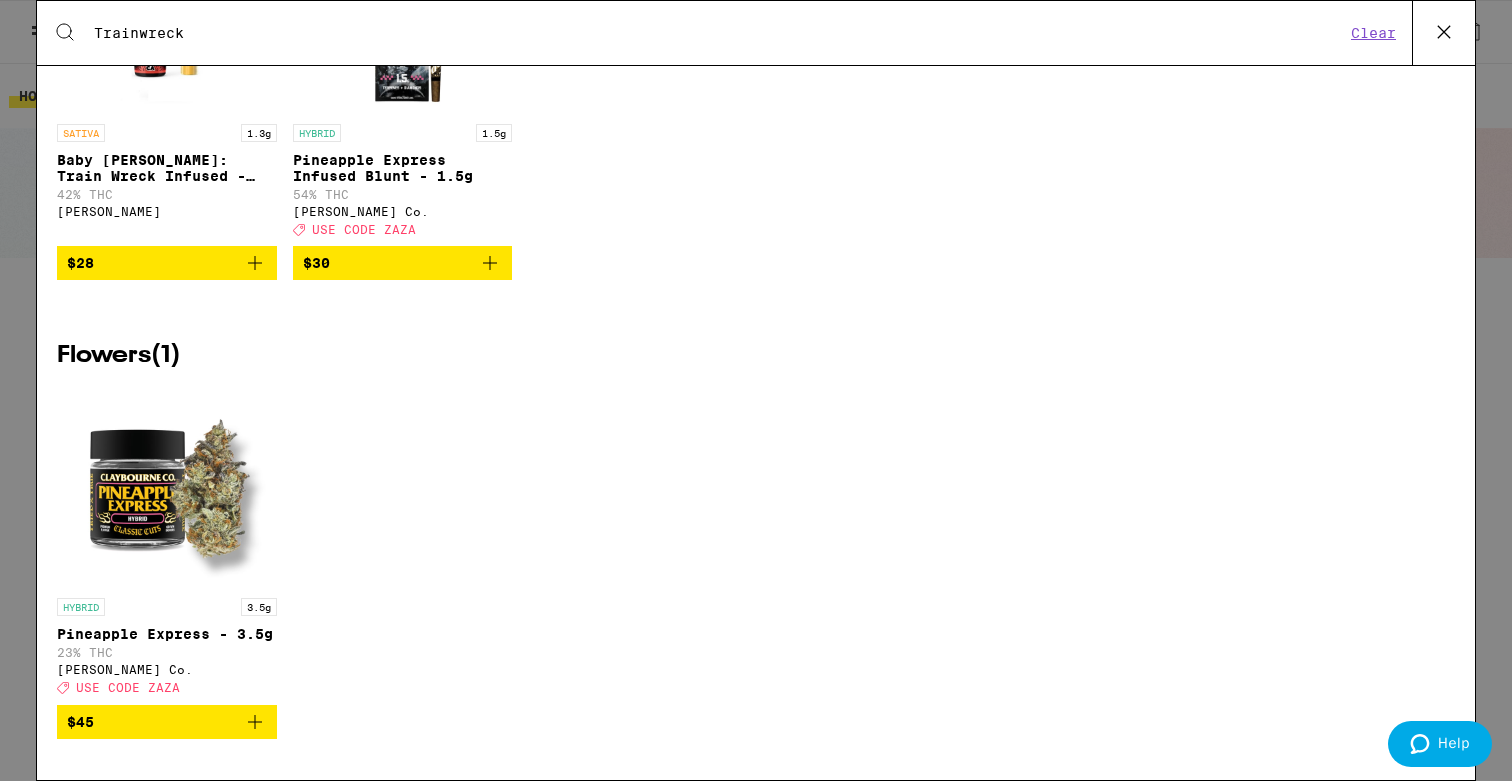 scroll, scrollTop: 745, scrollLeft: 0, axis: vertical 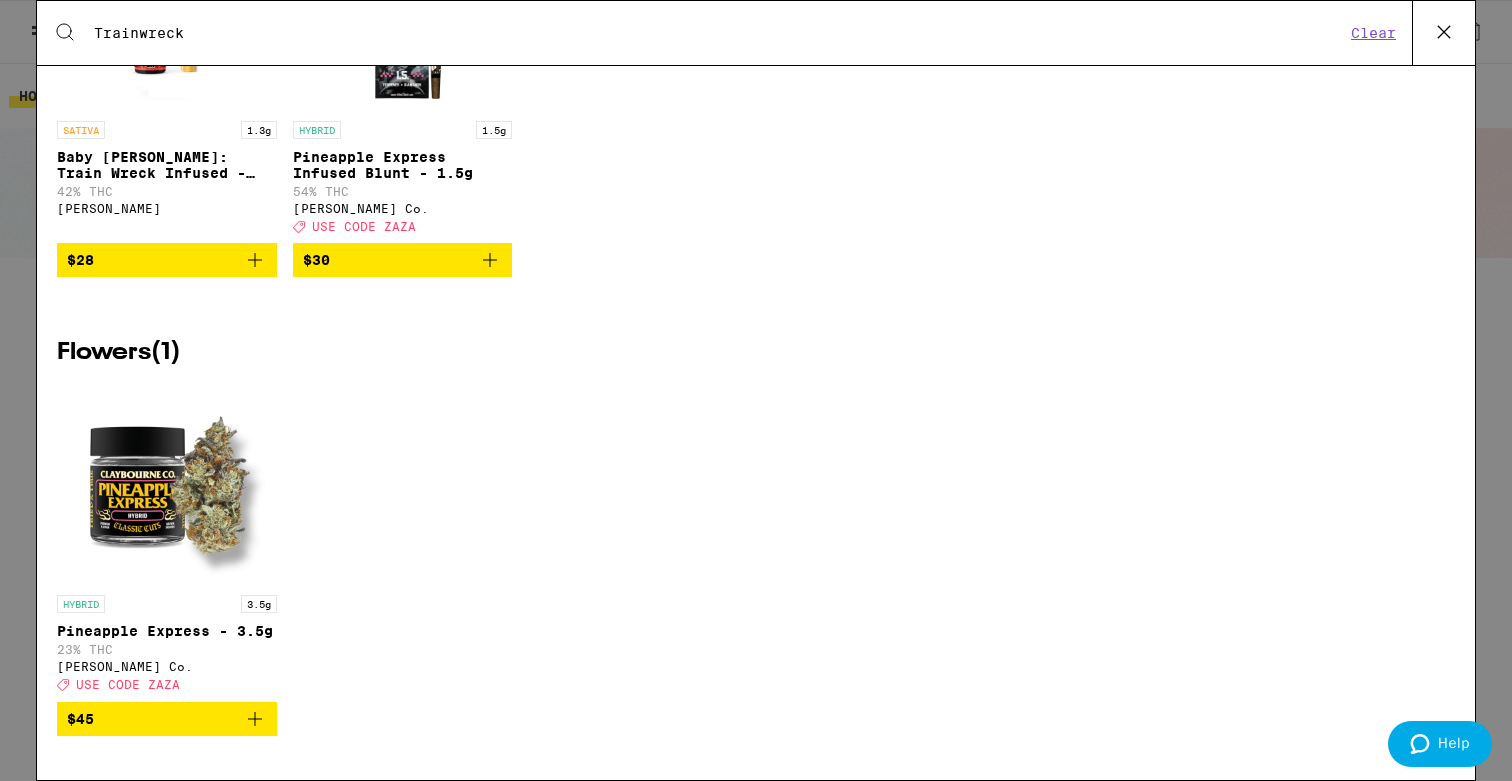 type on "Trainwreck" 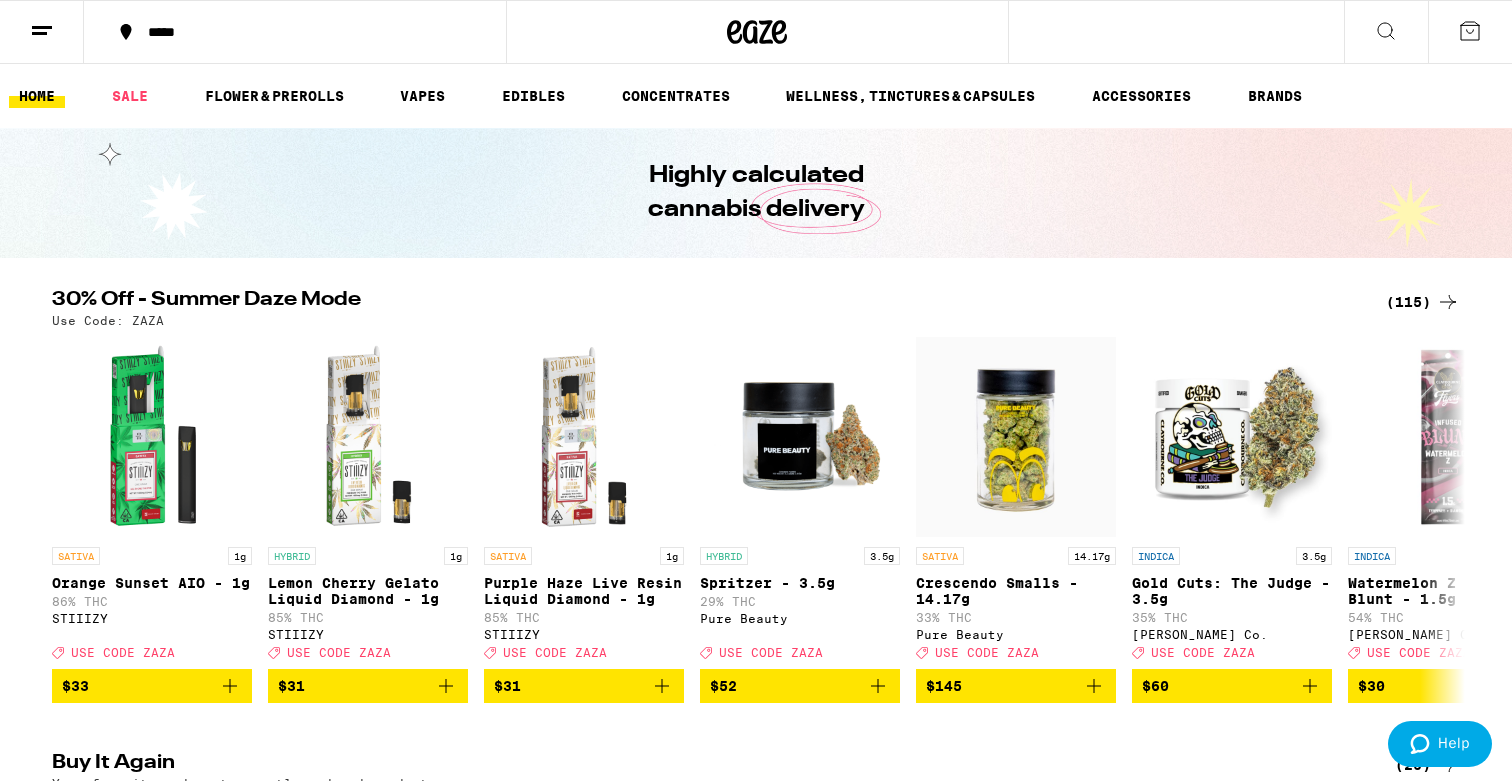click at bounding box center [1386, 32] 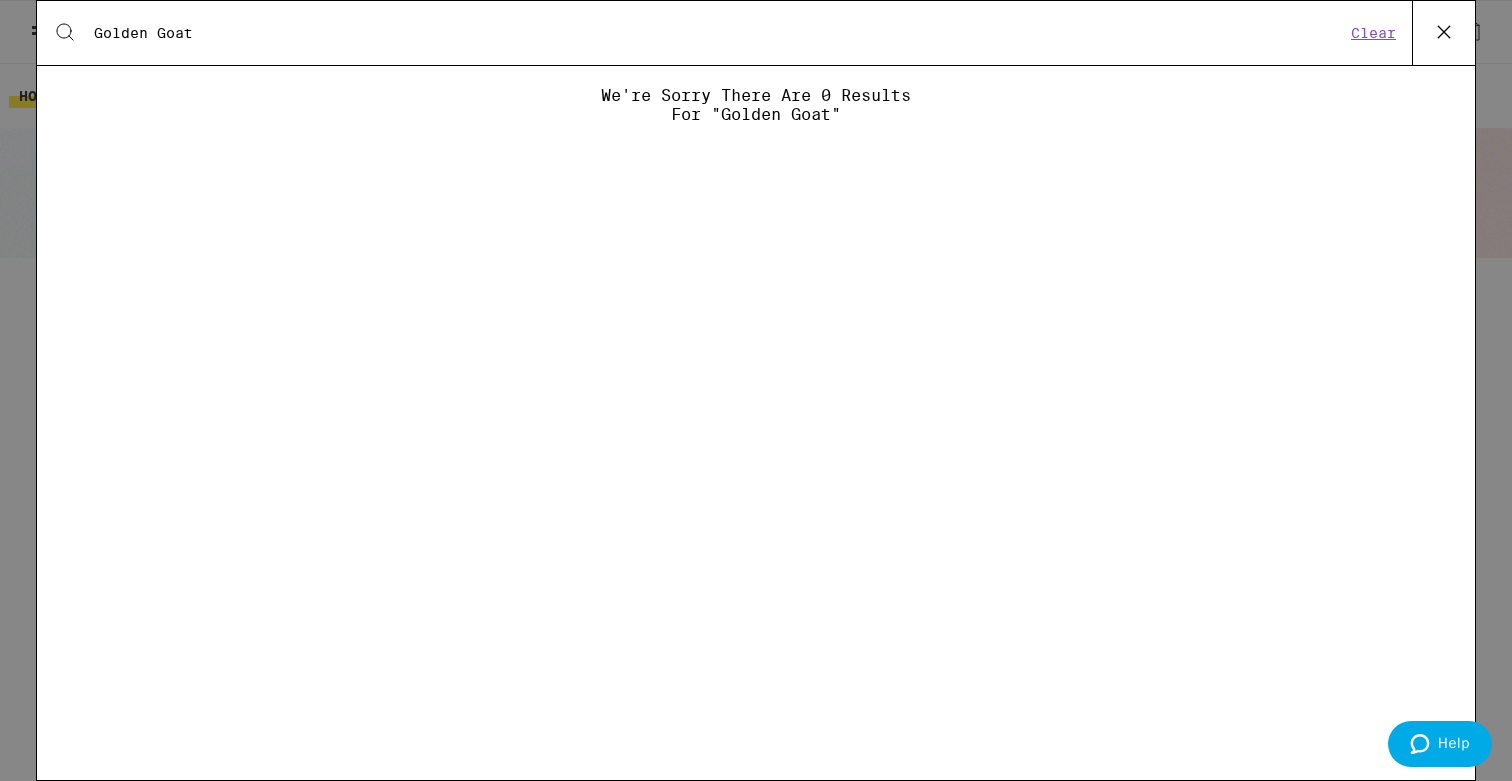 type on "Golden Goat" 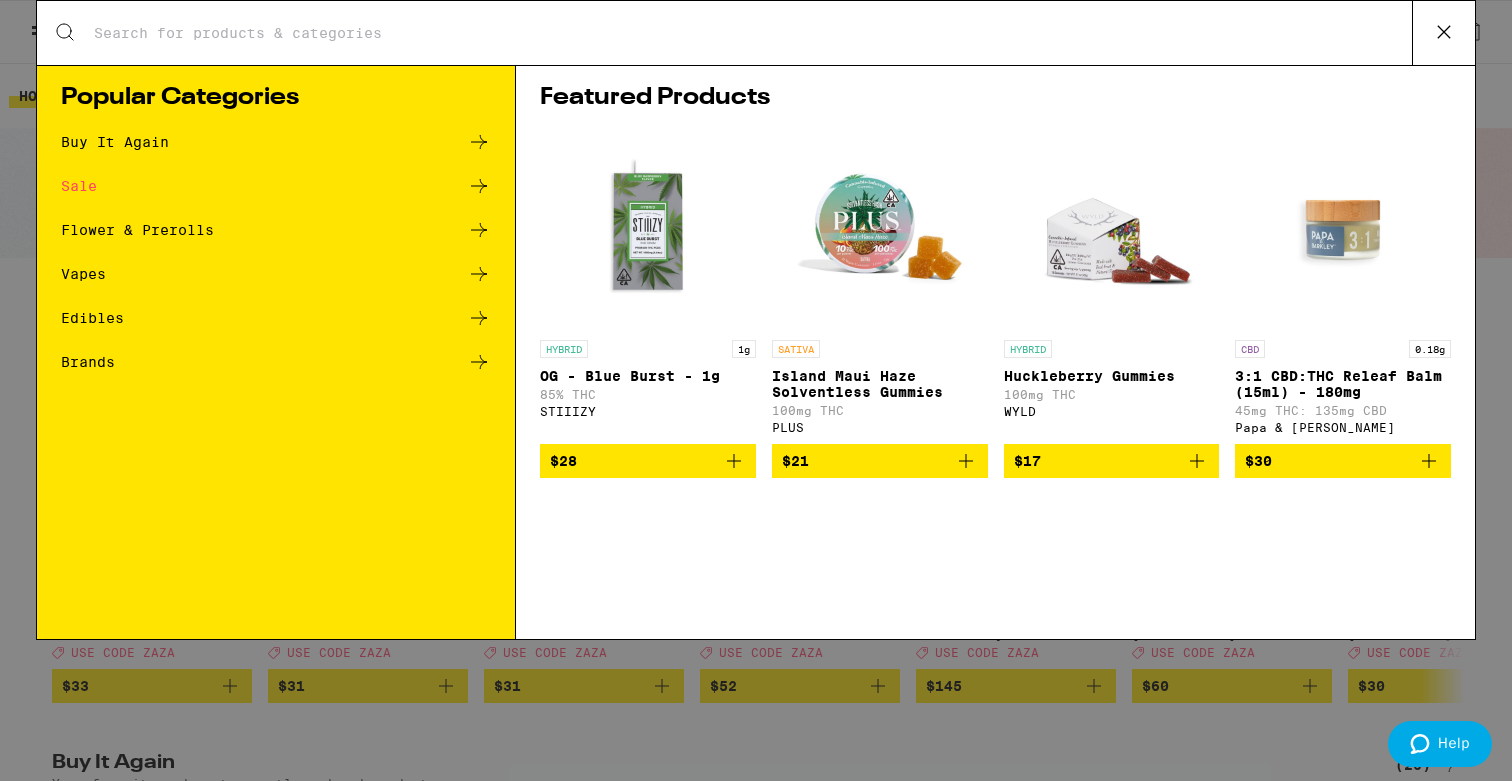 type on "Golden Goat" 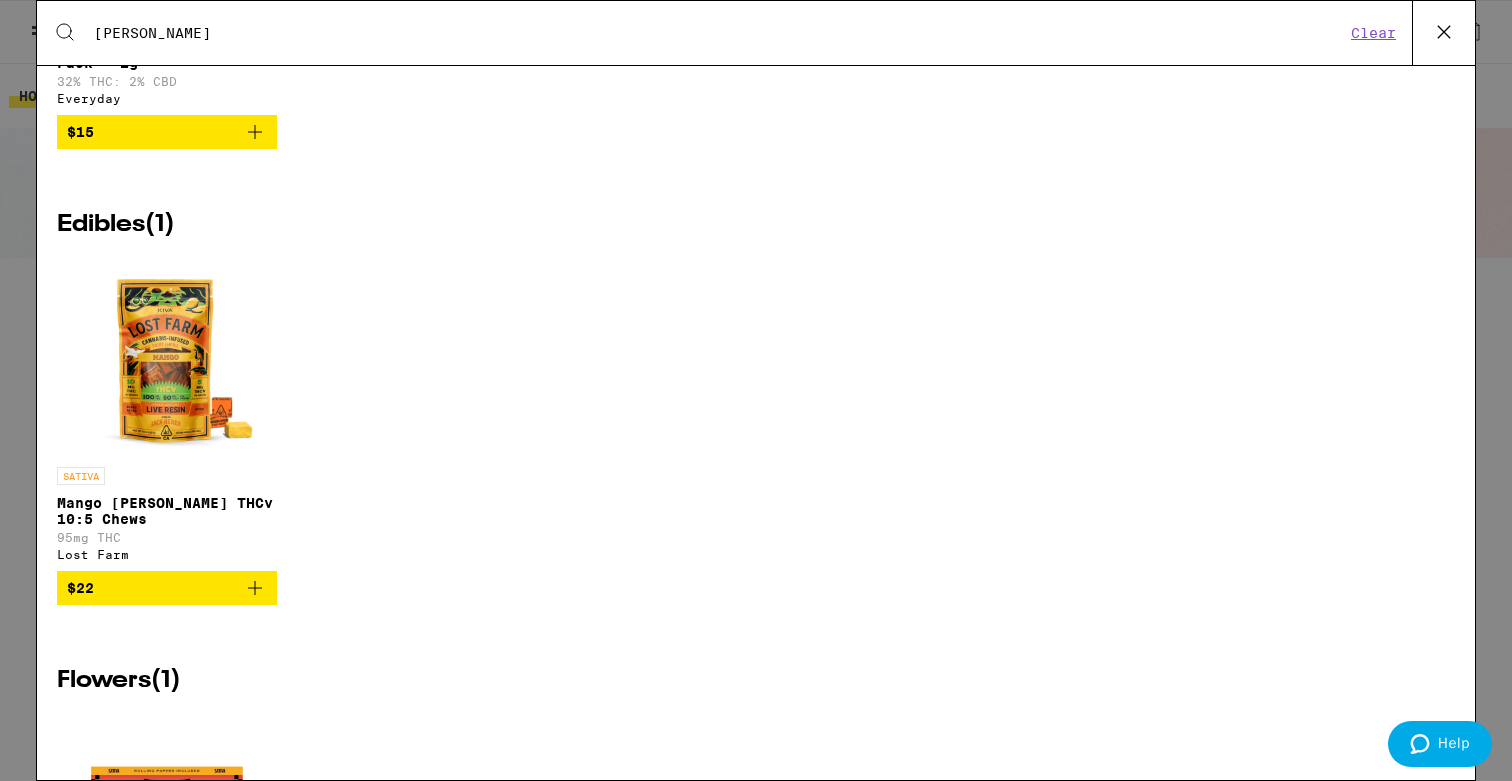 scroll, scrollTop: 1189, scrollLeft: 0, axis: vertical 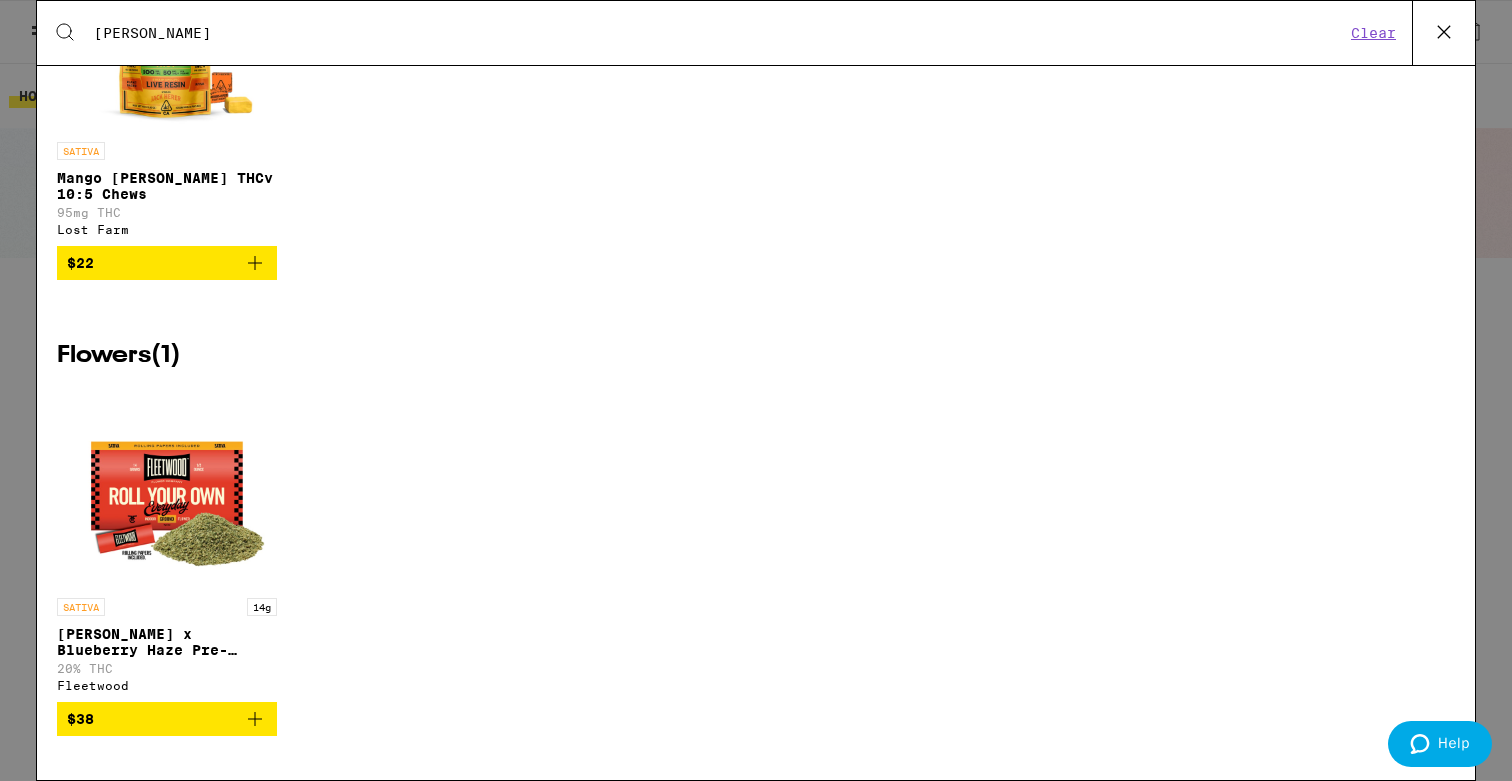 type on "[PERSON_NAME]" 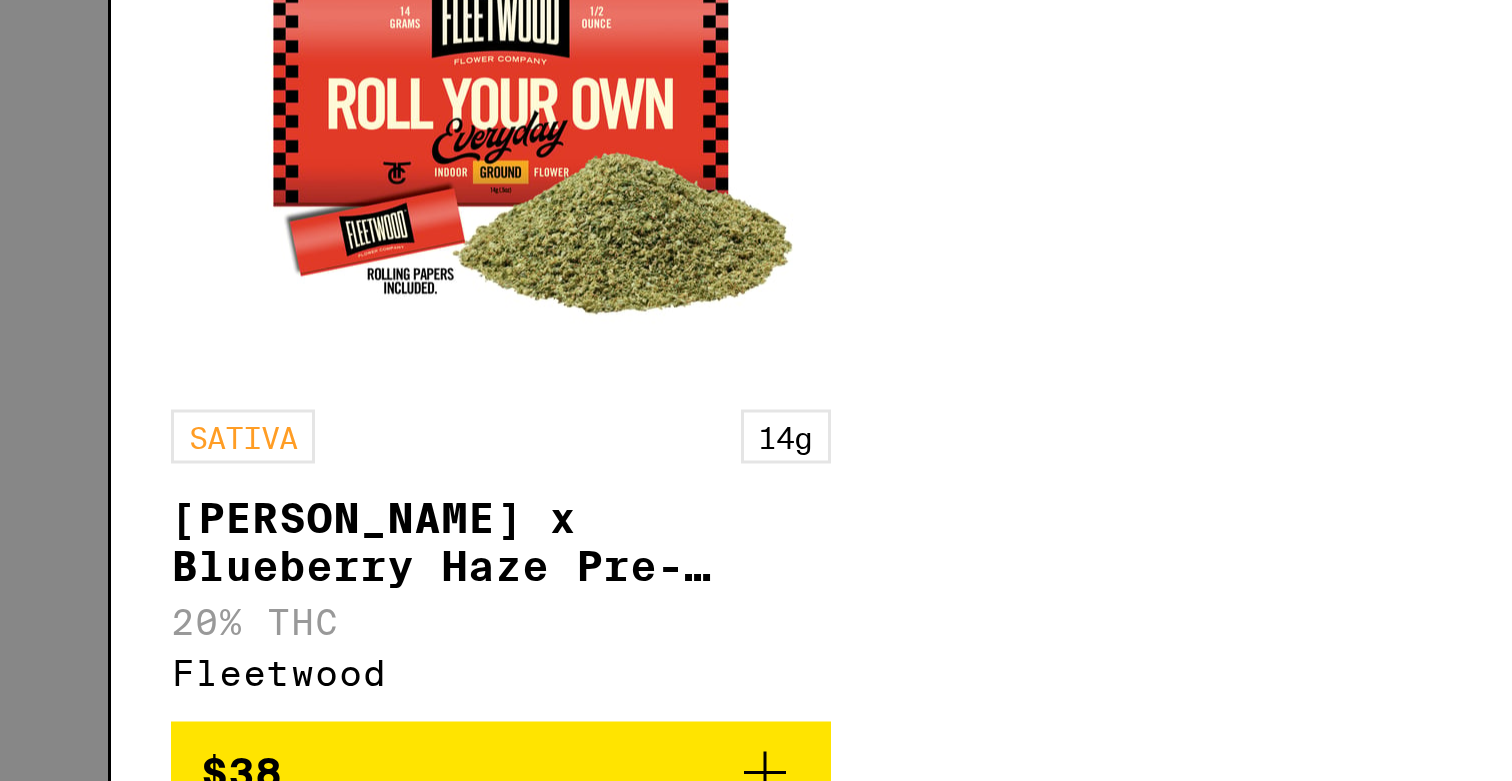 scroll, scrollTop: 1089, scrollLeft: 0, axis: vertical 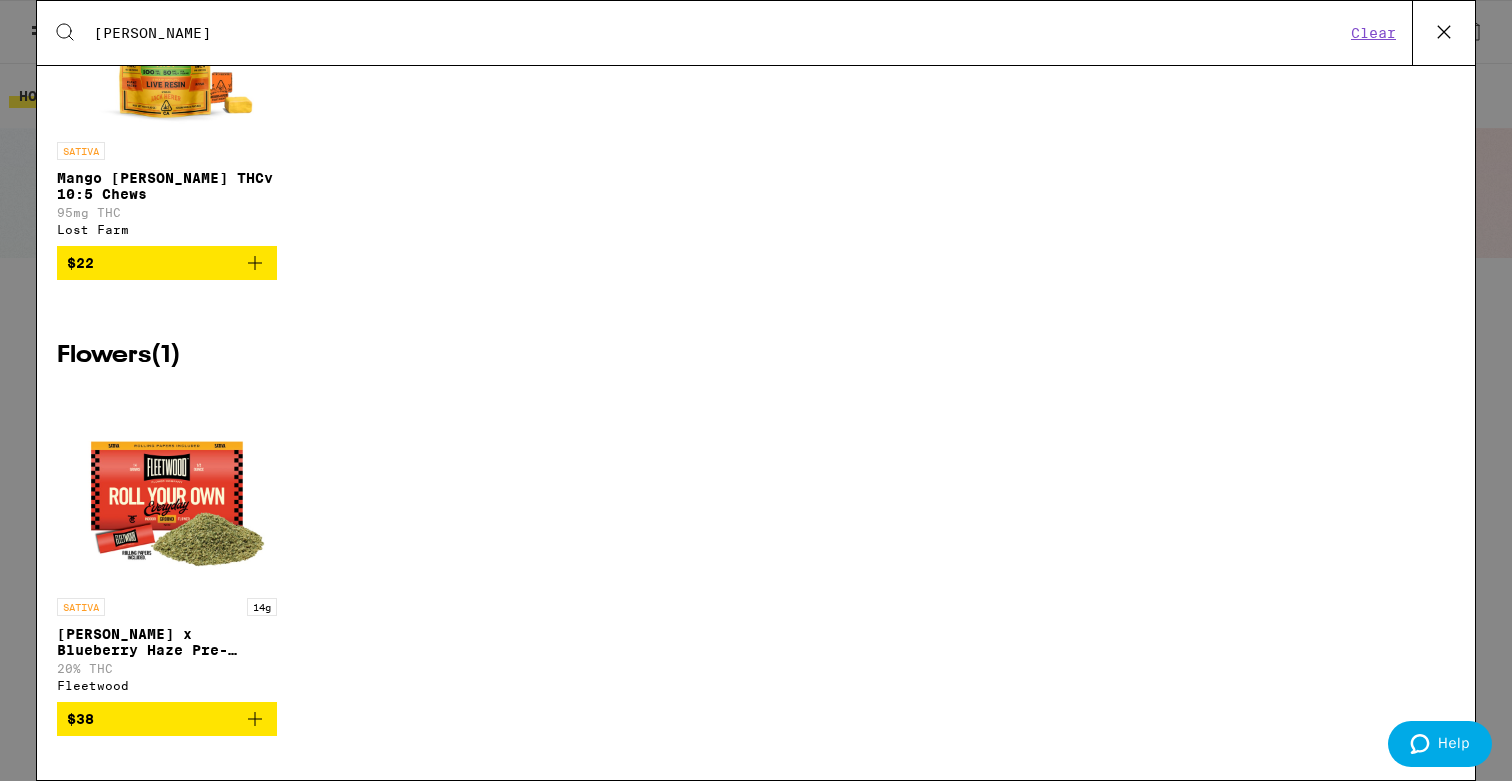 click on "Search for Products [PERSON_NAME] Clear 4 results for "[PERSON_NAME]" Vaporizers  ( 1 ) SATIVA 1g PAX Rosin: [PERSON_NAME] - 1g 81% THC PAX $55 Prerolls  ( 1 ) SATIVA 1g [PERSON_NAME] Infused 2-Pack - 1g 32% THC: 2% CBD Everyday $15 Edibles  ( 1 ) SATIVA Mango [PERSON_NAME] THCv 10:5 Chews 95mg THC Lost Farm $22 Flowers  ( 1 ) SATIVA 14g [PERSON_NAME] x Blueberry Haze Pre-Ground - 14g 20% THC Fleetwood $38" at bounding box center (756, 390) 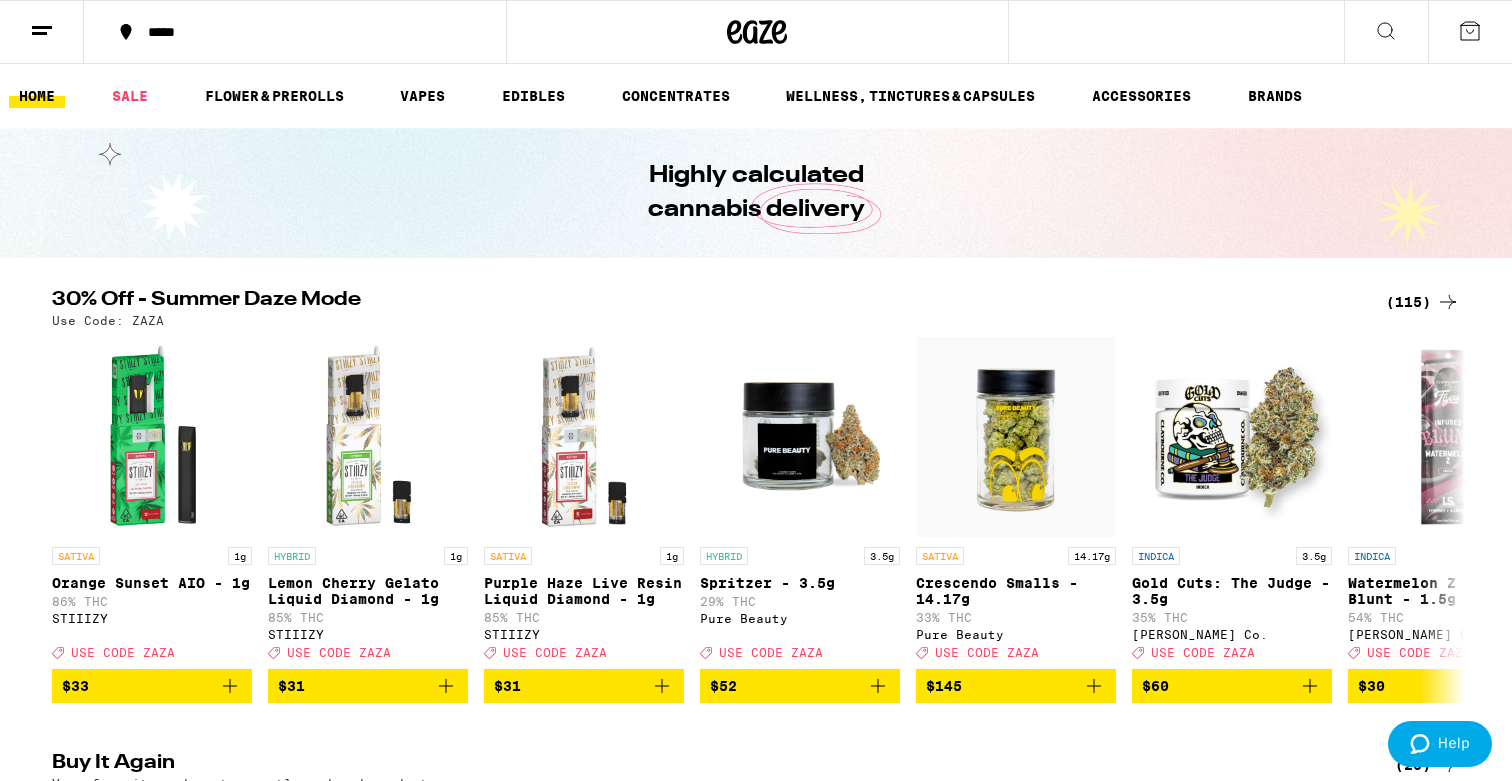 click at bounding box center [1386, 32] 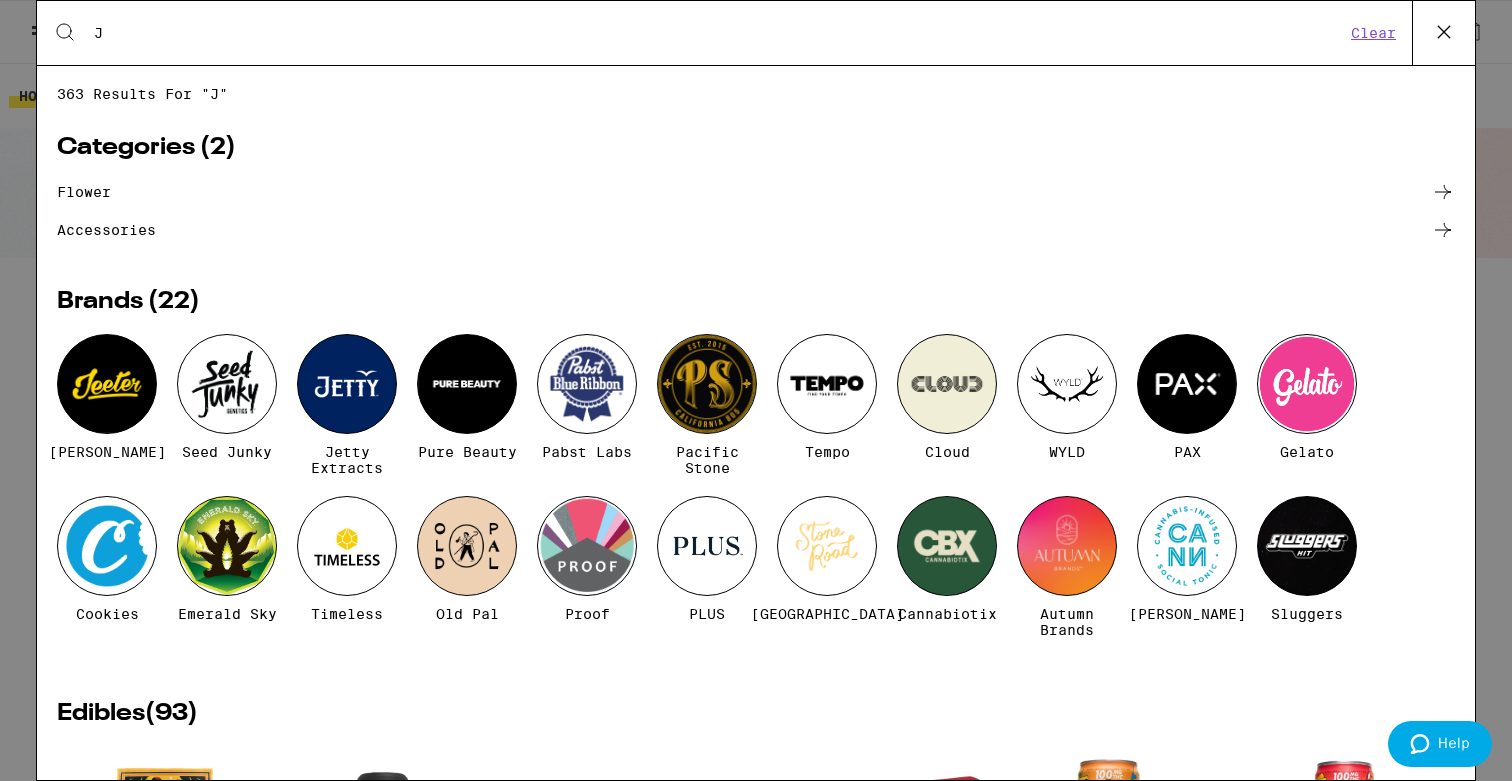 type on "J" 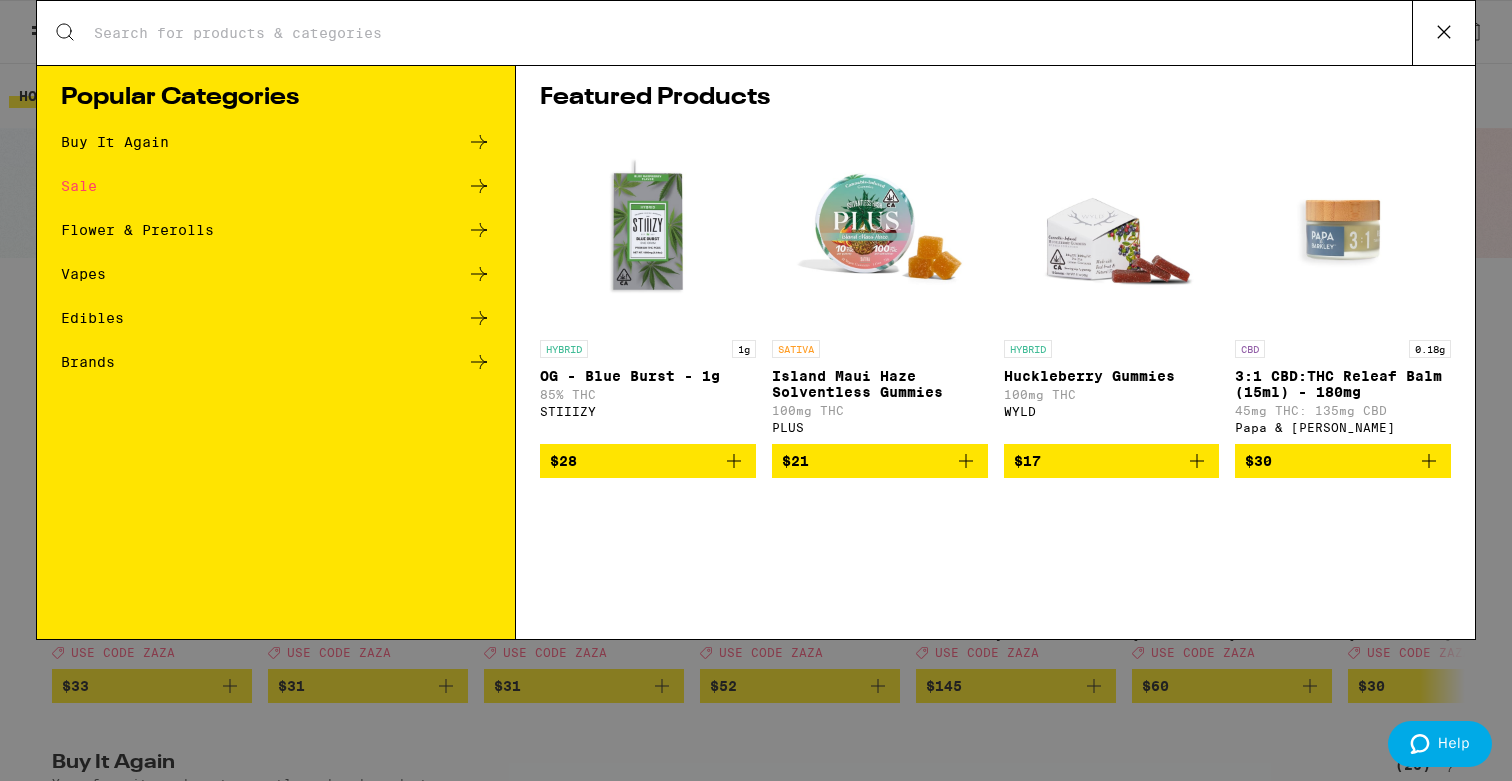paste on "Panama Red" 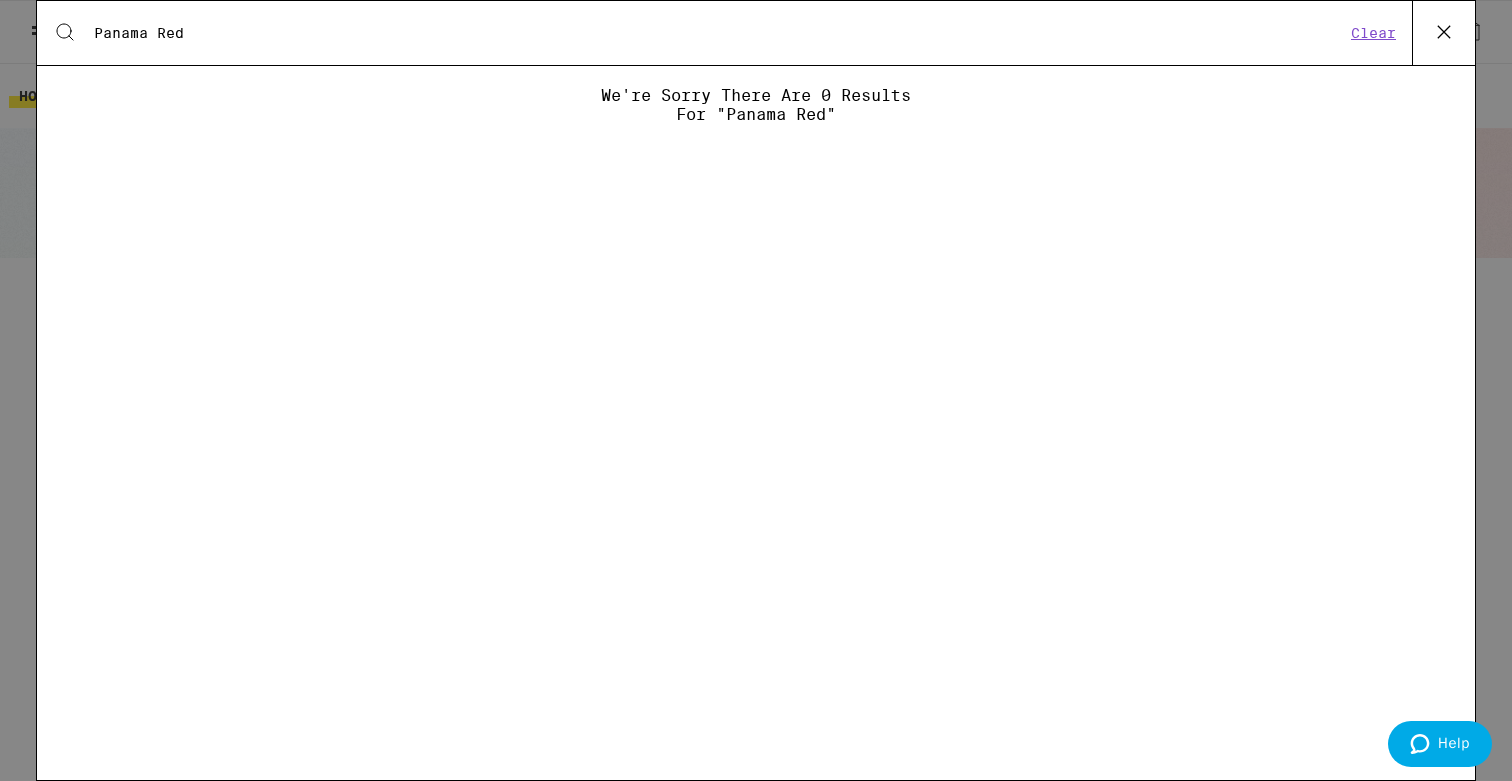 type 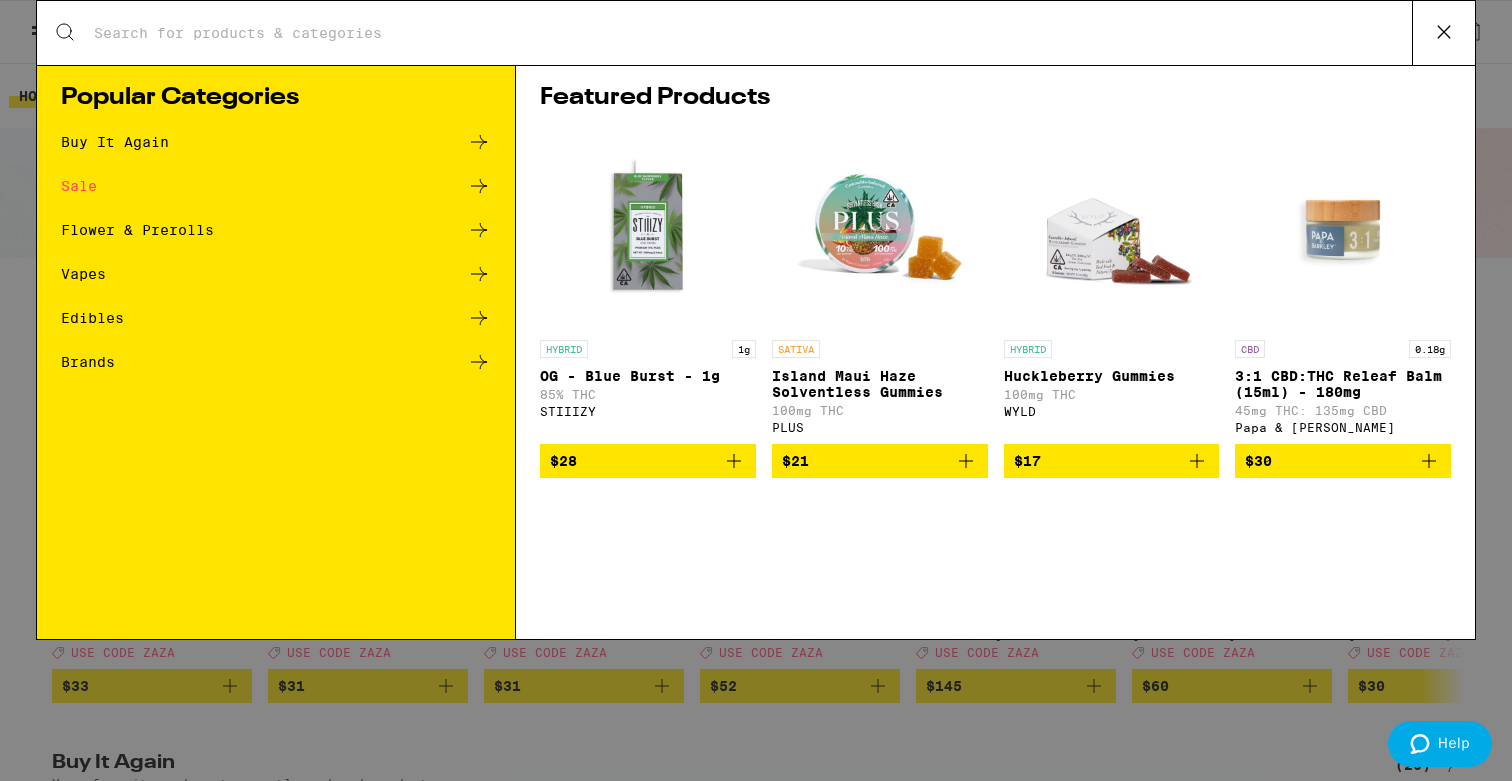 click on "Search for Products Popular Categories Buy It Again Sale Flower & Prerolls Vapes Edibles Brands Featured Products HYBRID 1g OG - Blue Burst - 1g 85% THC STIIIZY $28 SATIVA Island Maui Haze Solventless Gummies 100mg THC PLUS $21 HYBRID Huckleberry Gummies 100mg THC WYLD $17 CBD 0.18g 3:1 CBD:THC Releaf Balm (15ml) - 180mg 45mg THC: 135mg CBD Papa & [PERSON_NAME] $30" at bounding box center (756, 390) 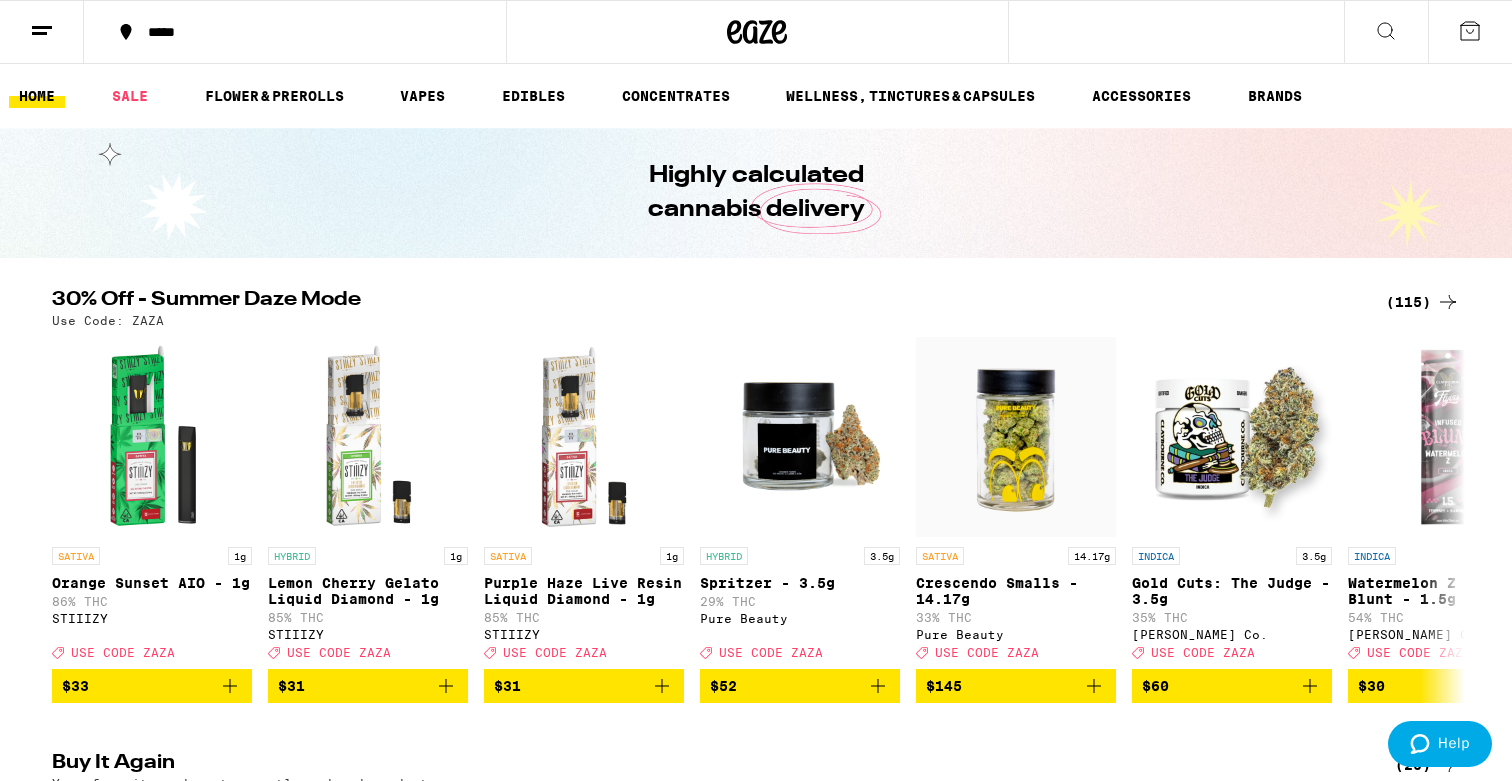 click 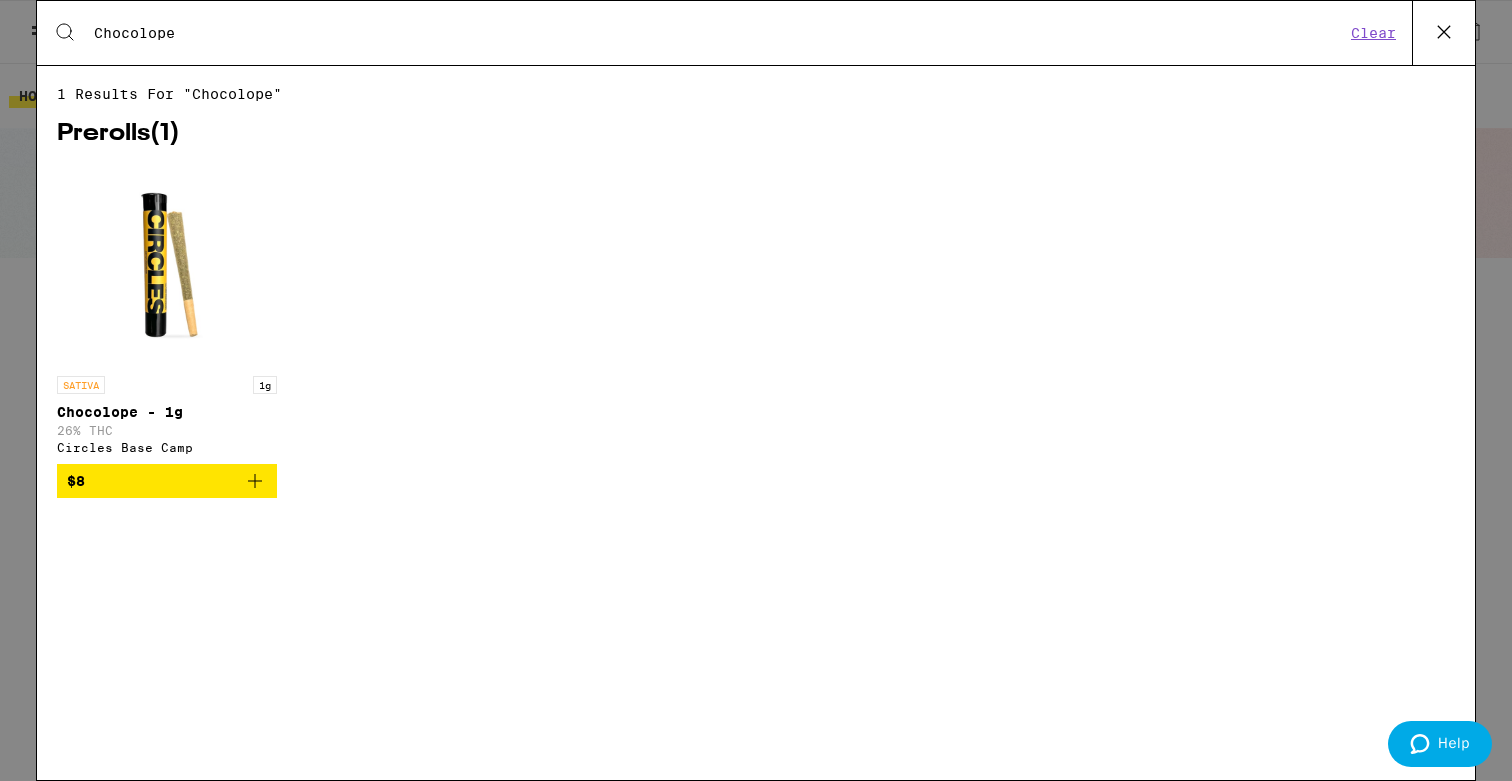 type on "Chocolope" 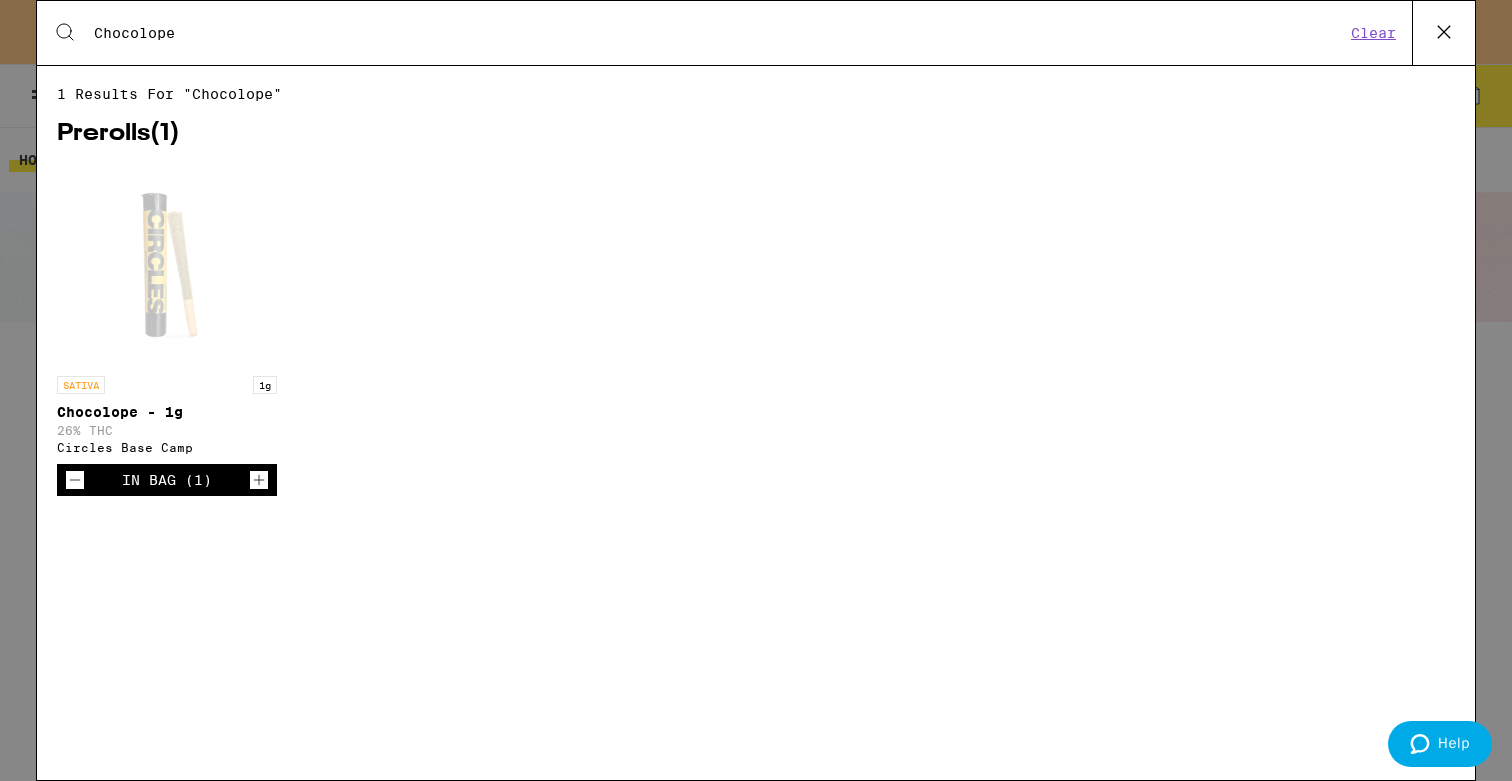 click on "Search for Products Chocolope Clear 1 results for "Chocolope" Prerolls  ( 1 ) SATIVA 1g Chocolope - 1g 26% THC Circles Base Camp In Bag (1)" at bounding box center (756, 390) 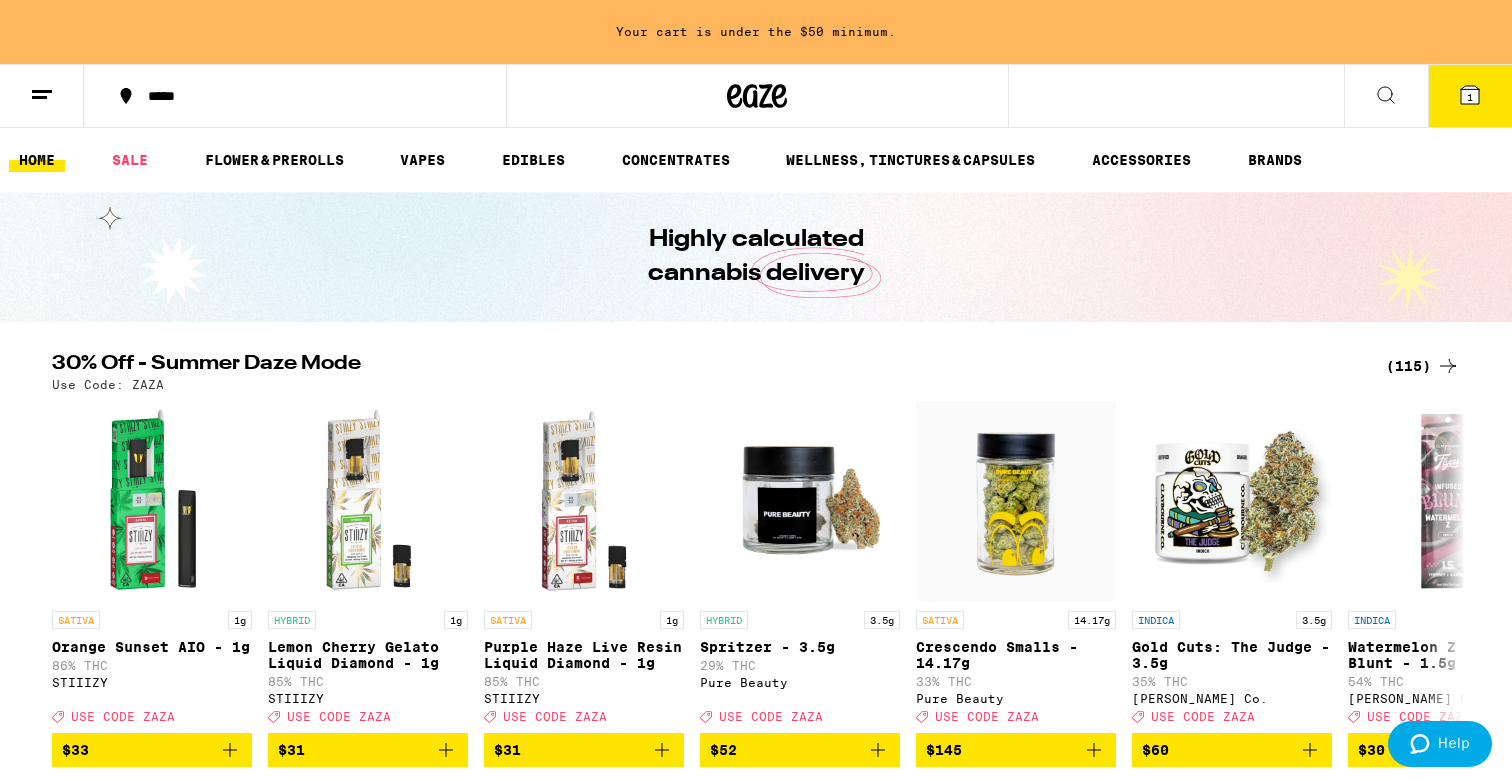 click at bounding box center [1386, 96] 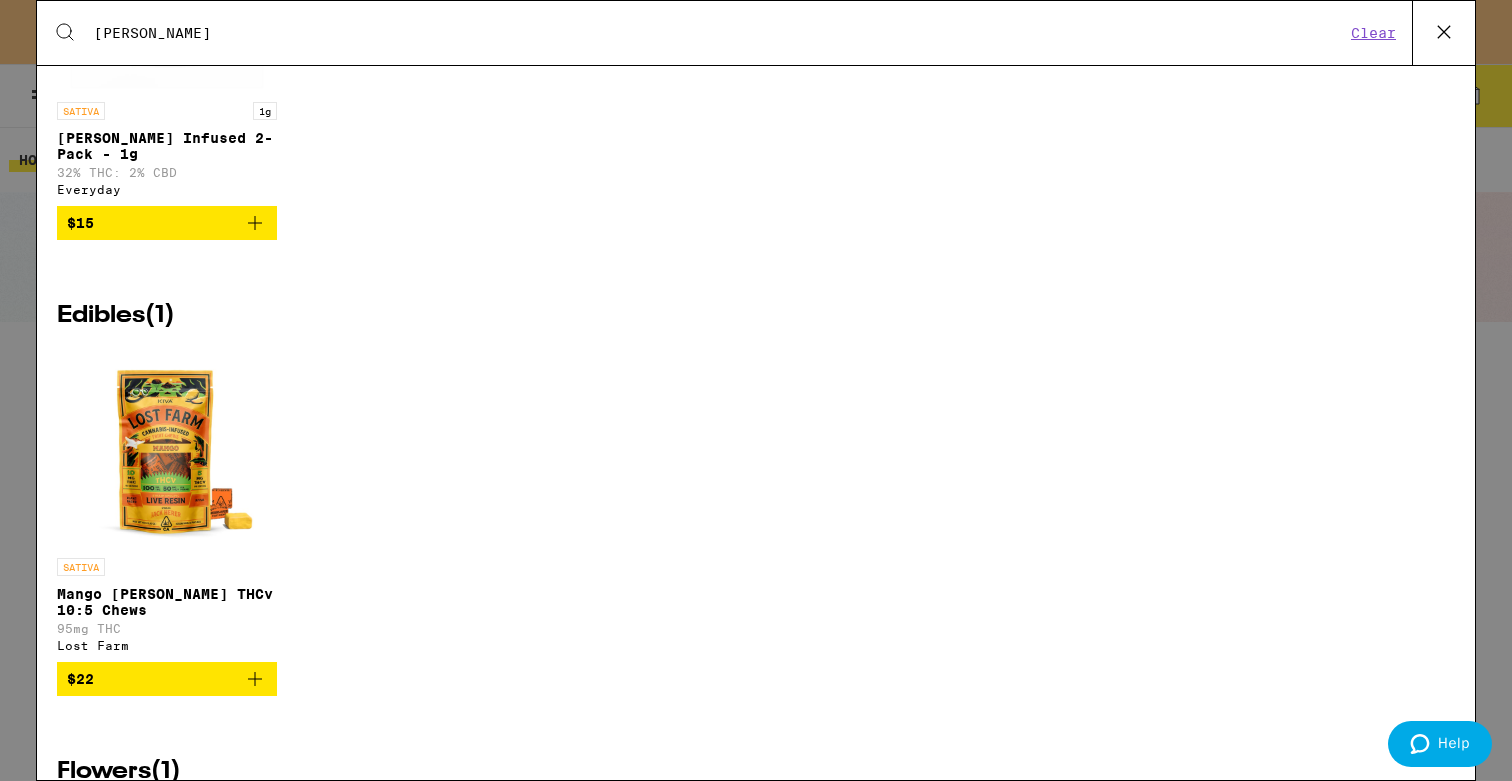 scroll, scrollTop: 1189, scrollLeft: 0, axis: vertical 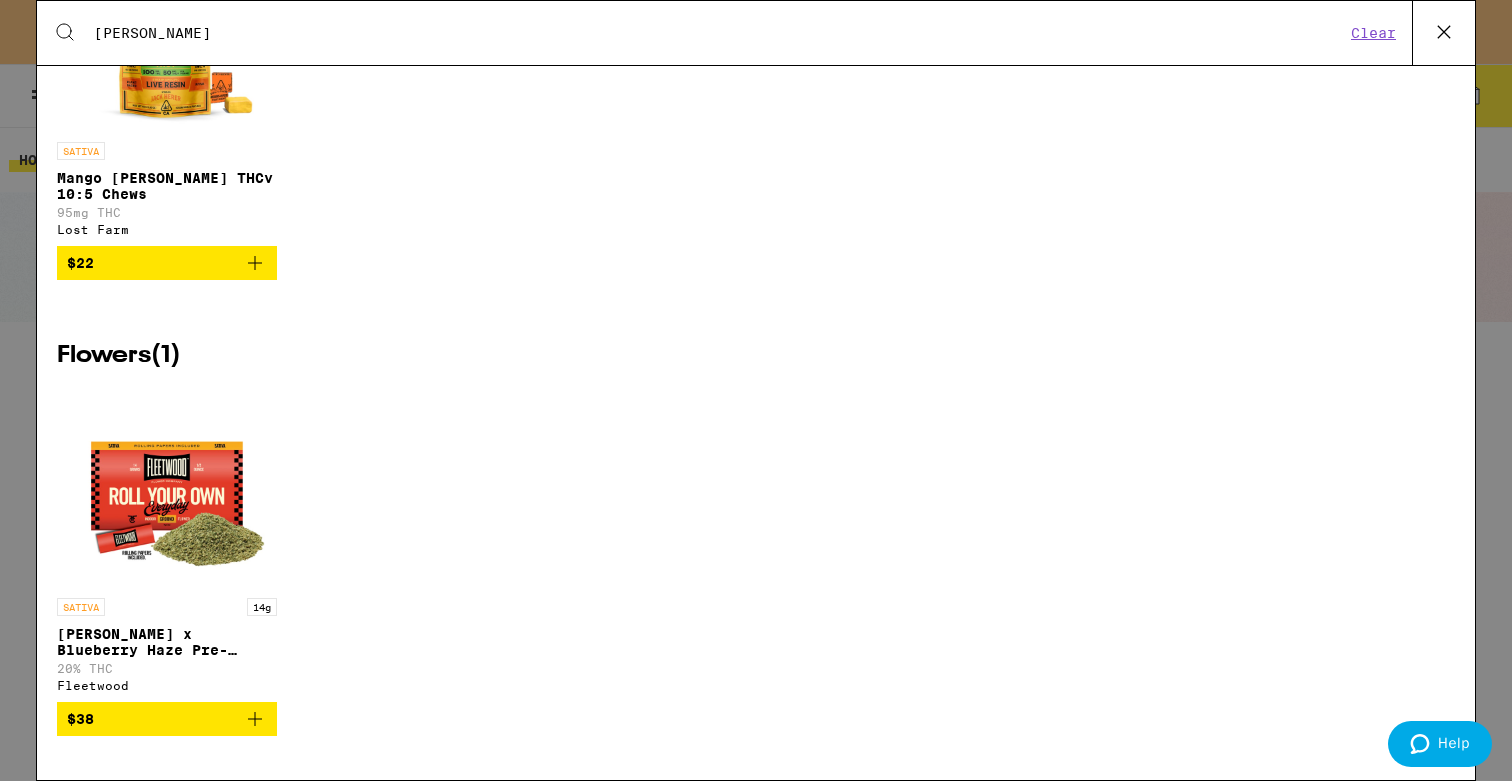 type on "[PERSON_NAME]" 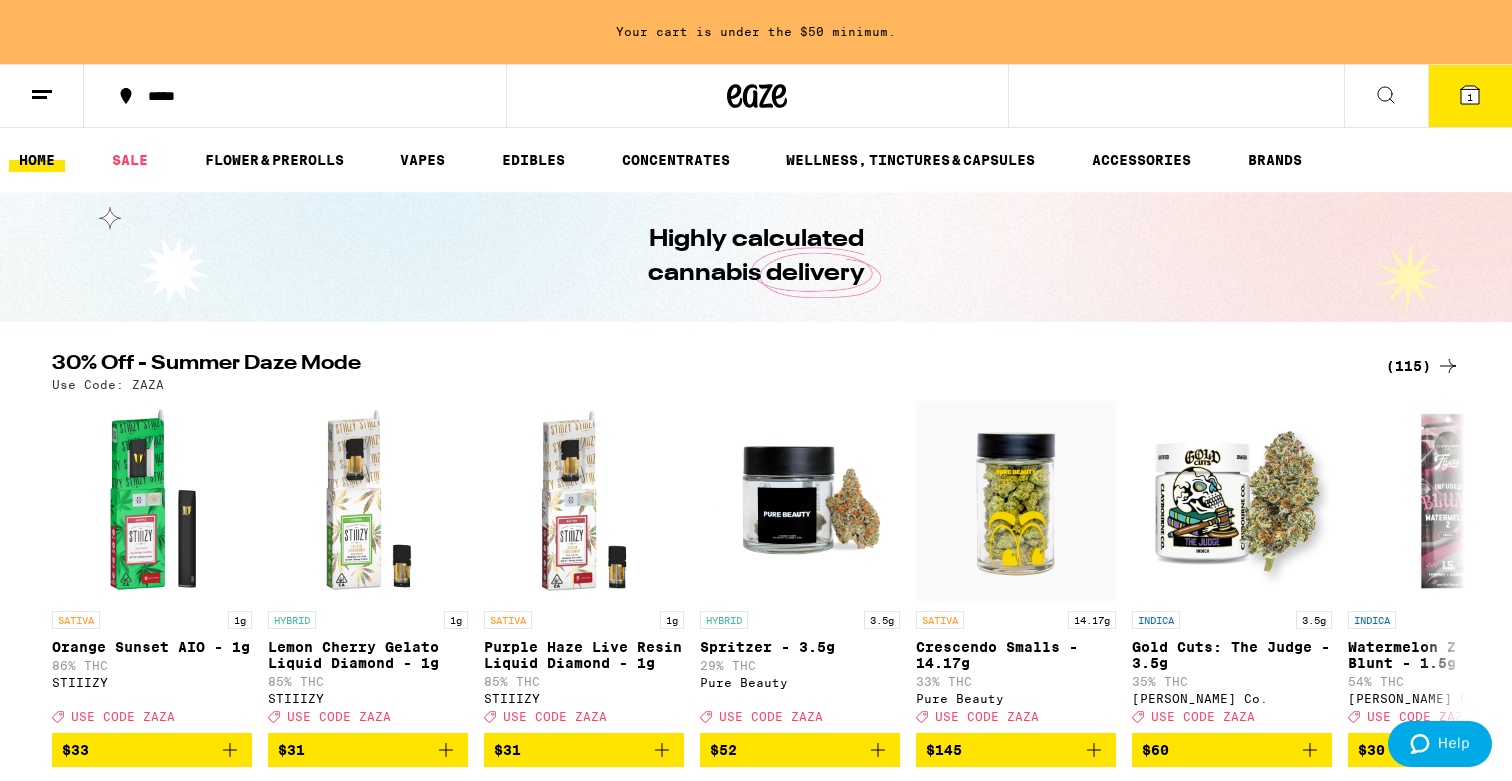 click at bounding box center [1386, 96] 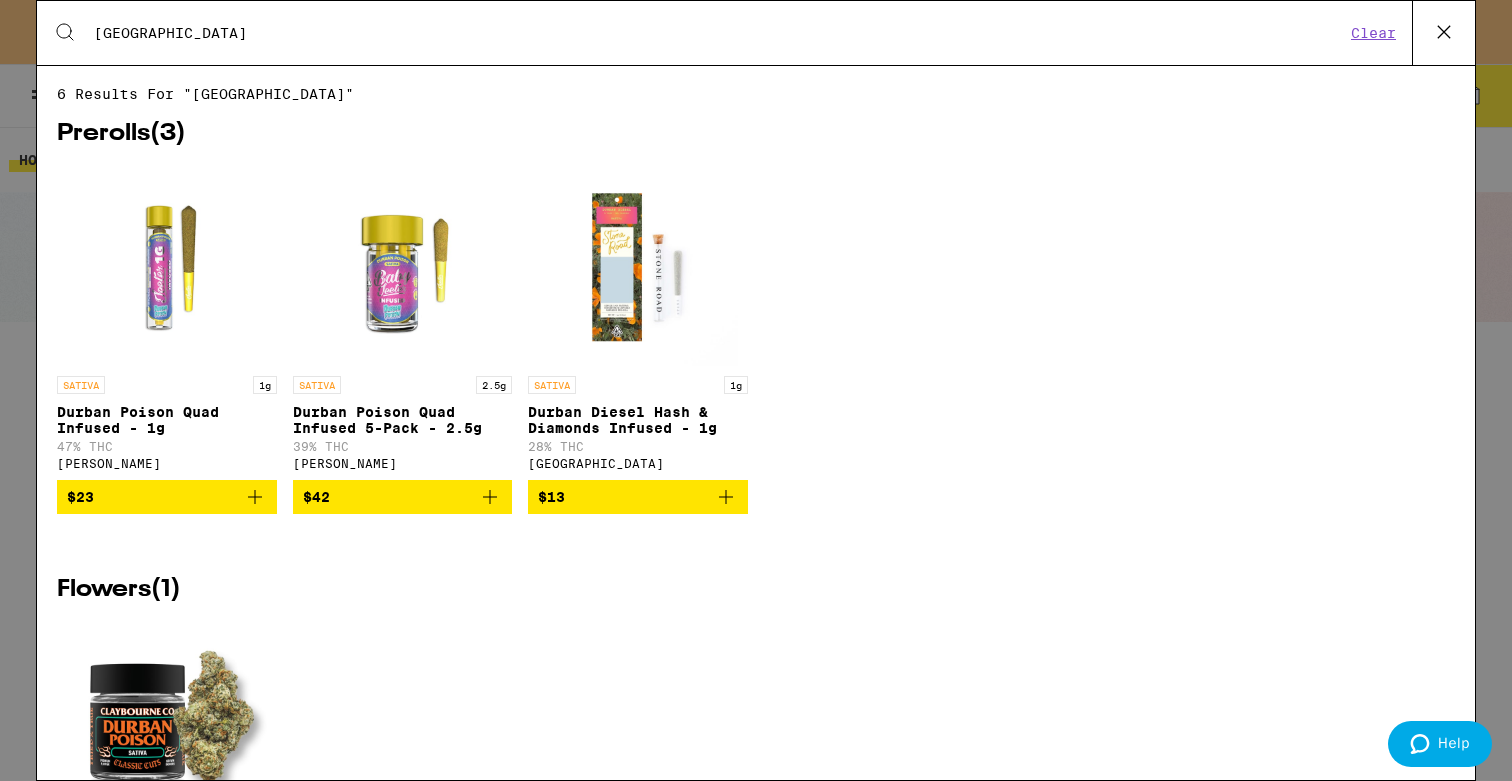 scroll, scrollTop: 254, scrollLeft: 0, axis: vertical 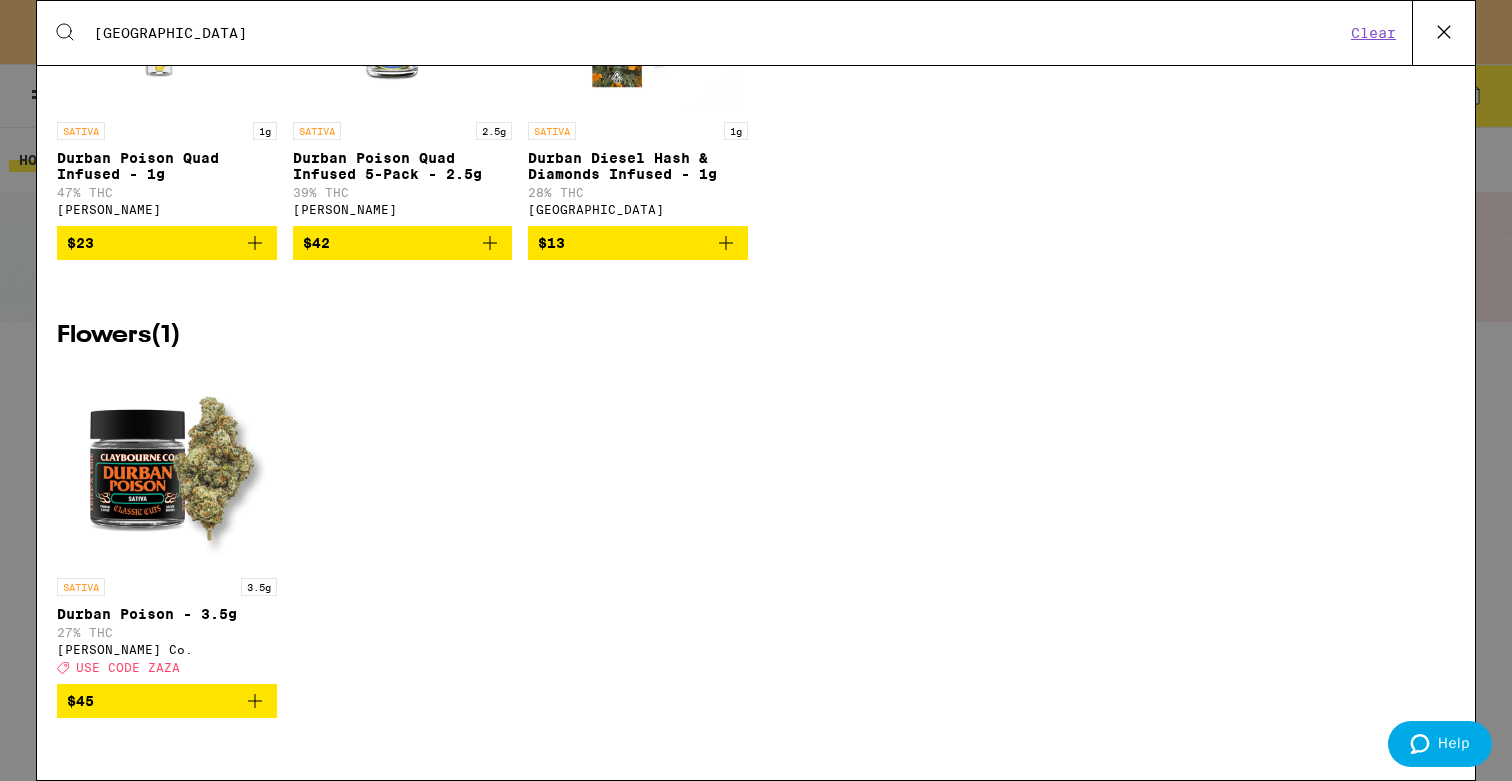 type on "[GEOGRAPHIC_DATA]" 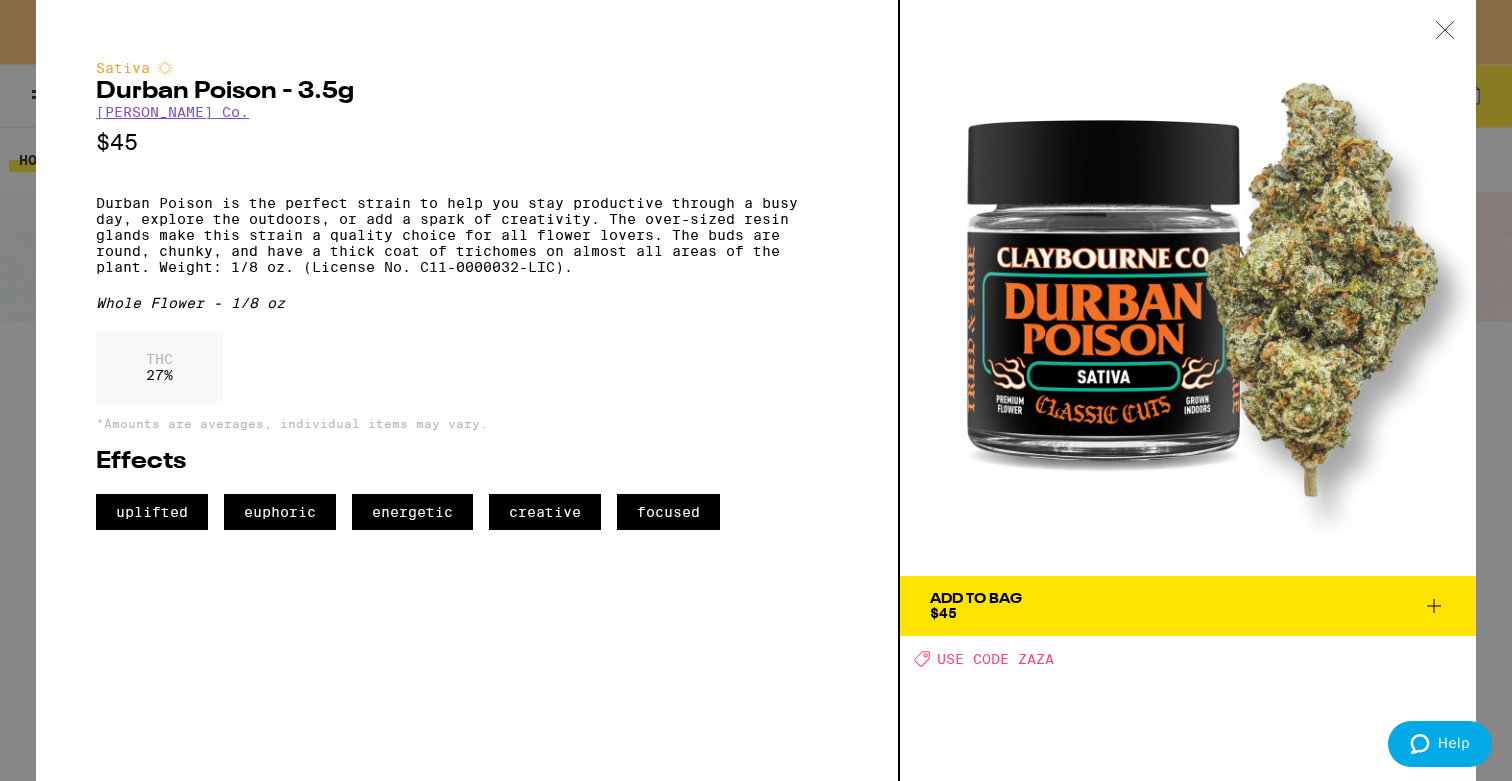 click on "Add To Bag $45" at bounding box center [1188, 606] 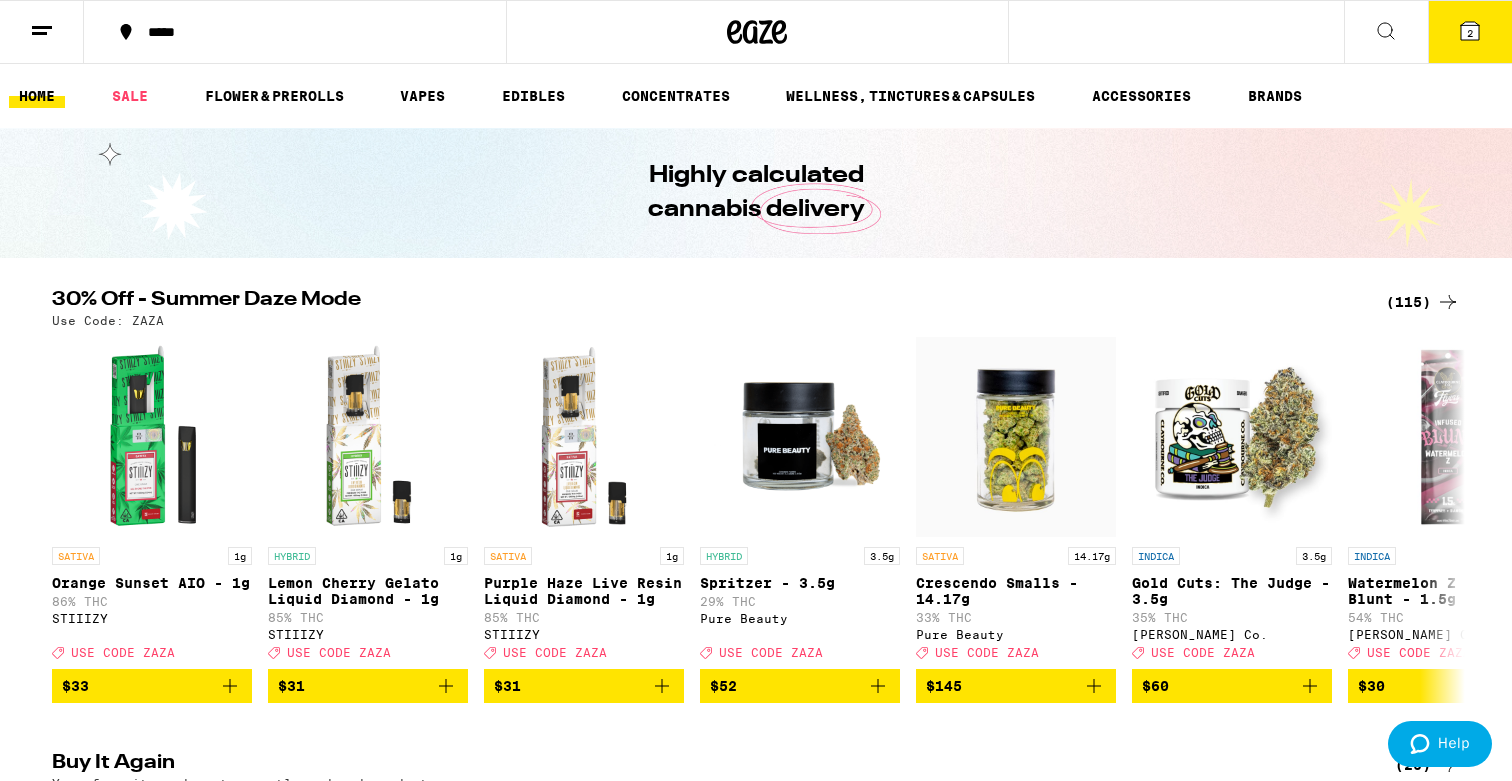 click 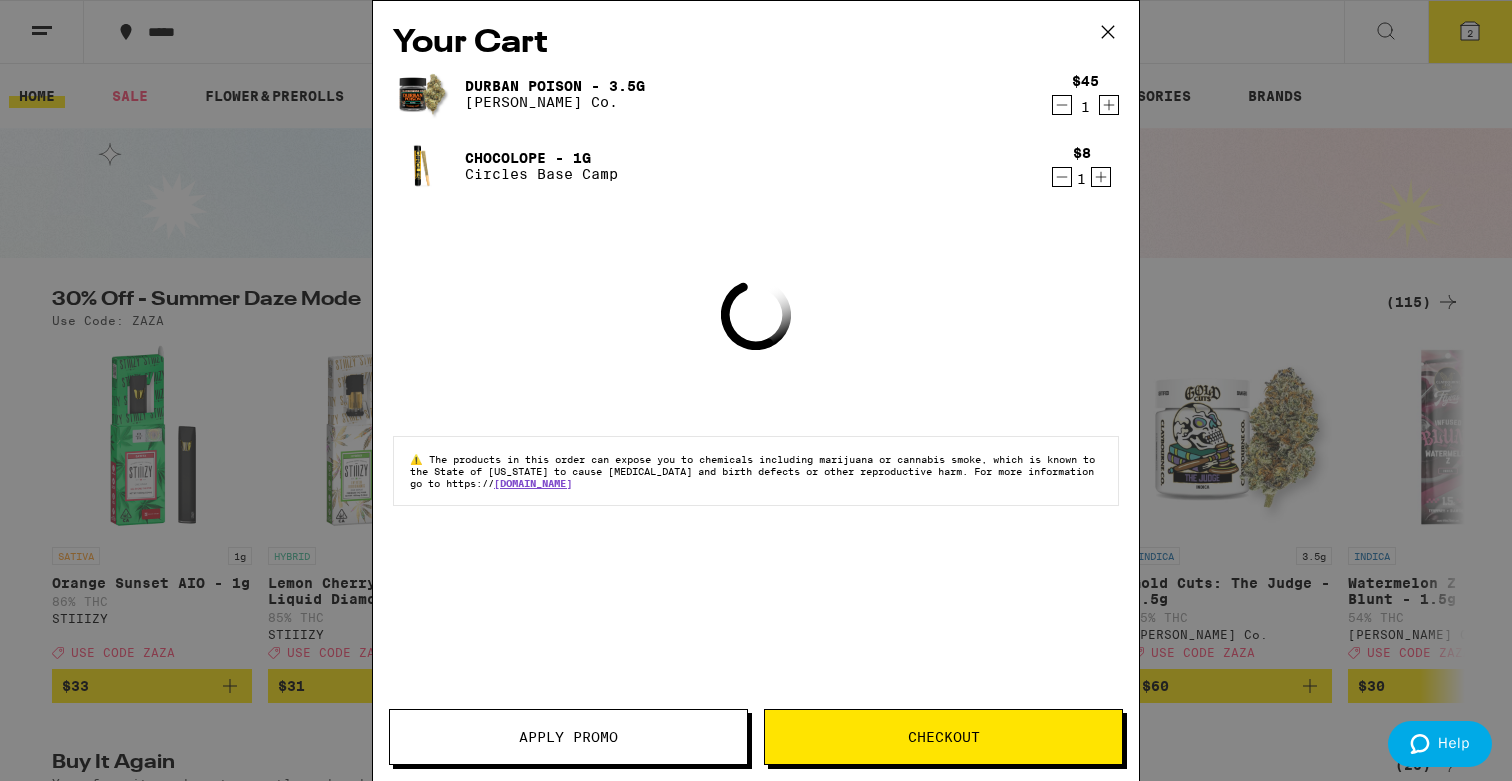 click on "Checkout" at bounding box center [944, 737] 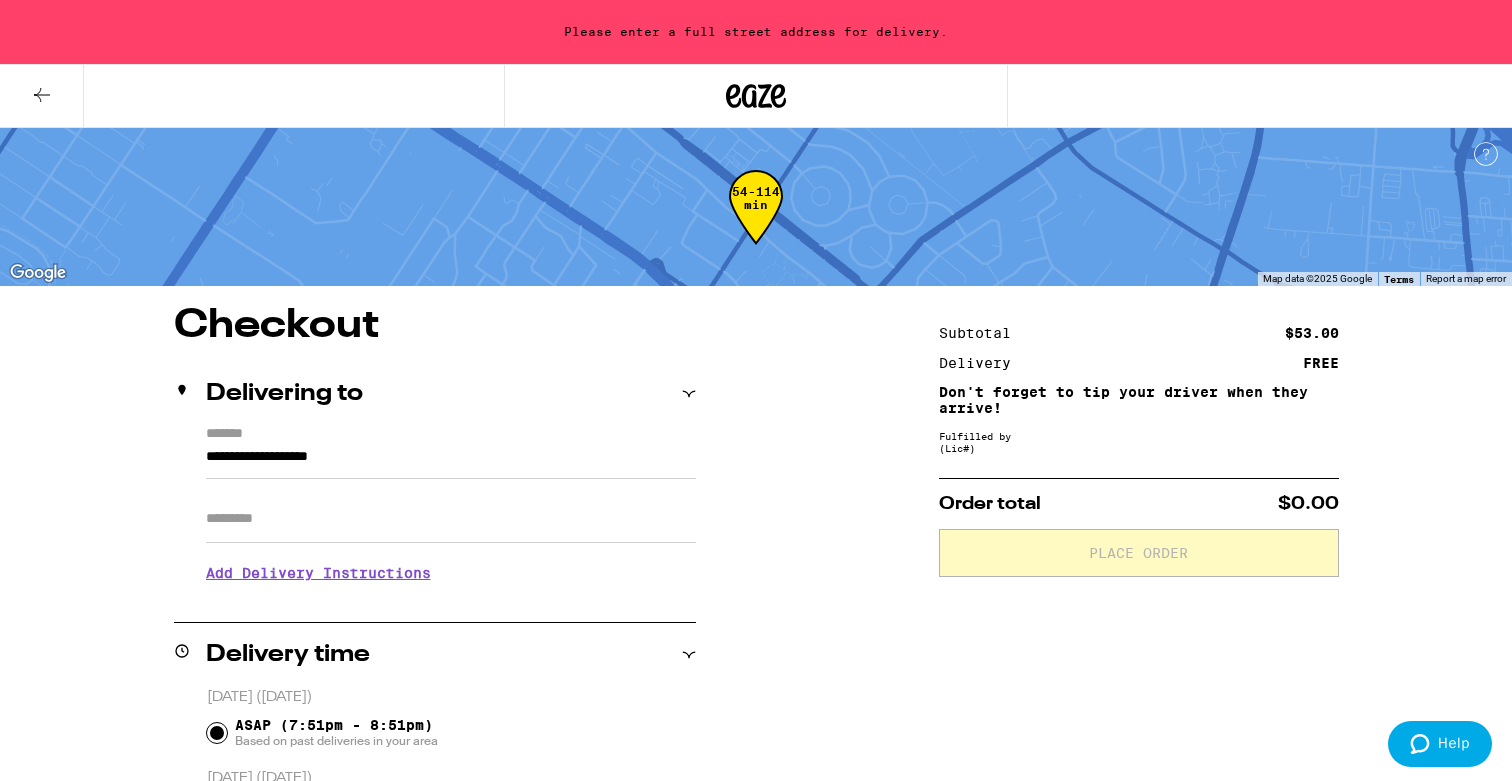 click on "Delivering to" at bounding box center (435, 394) 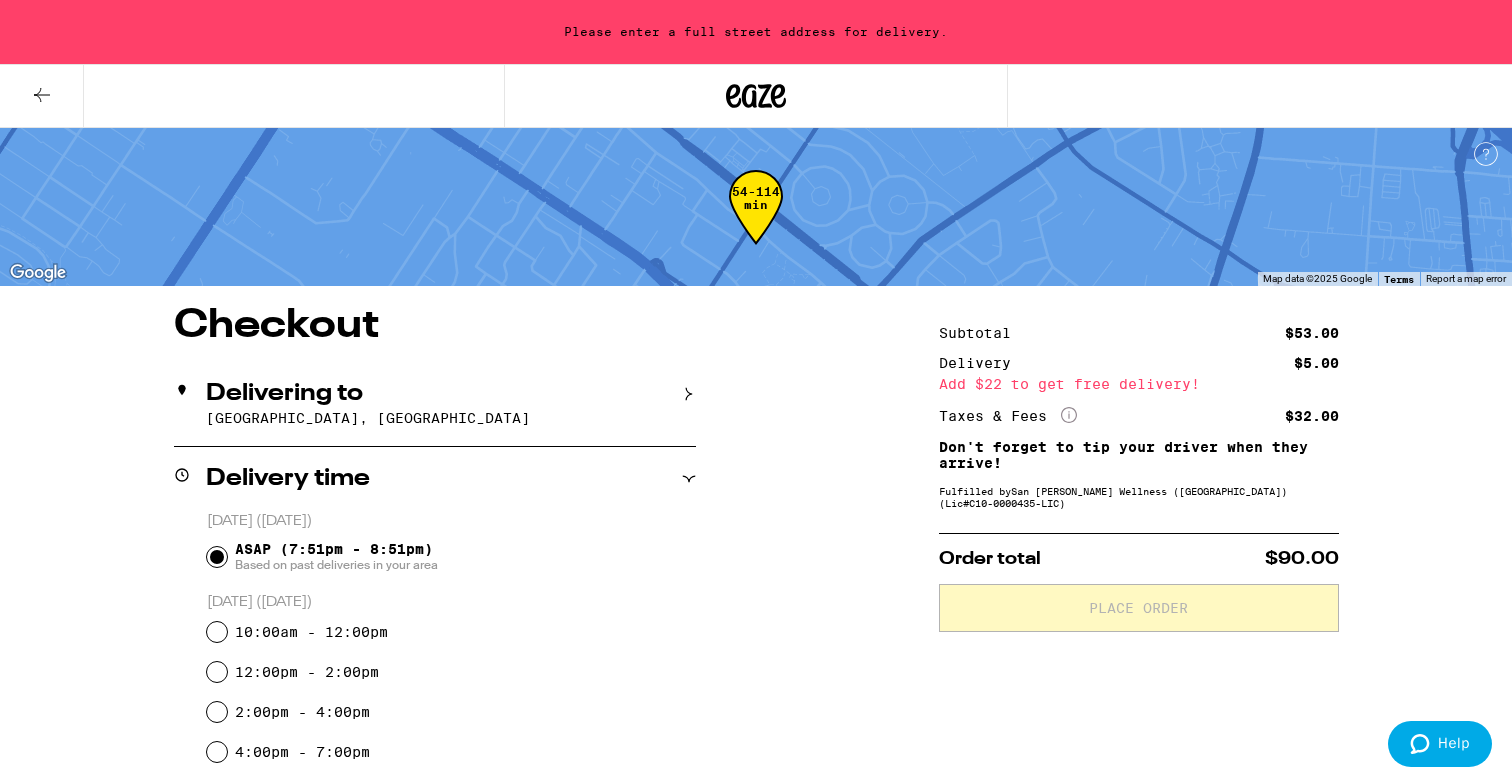 click on "Delivery time" at bounding box center [435, 479] 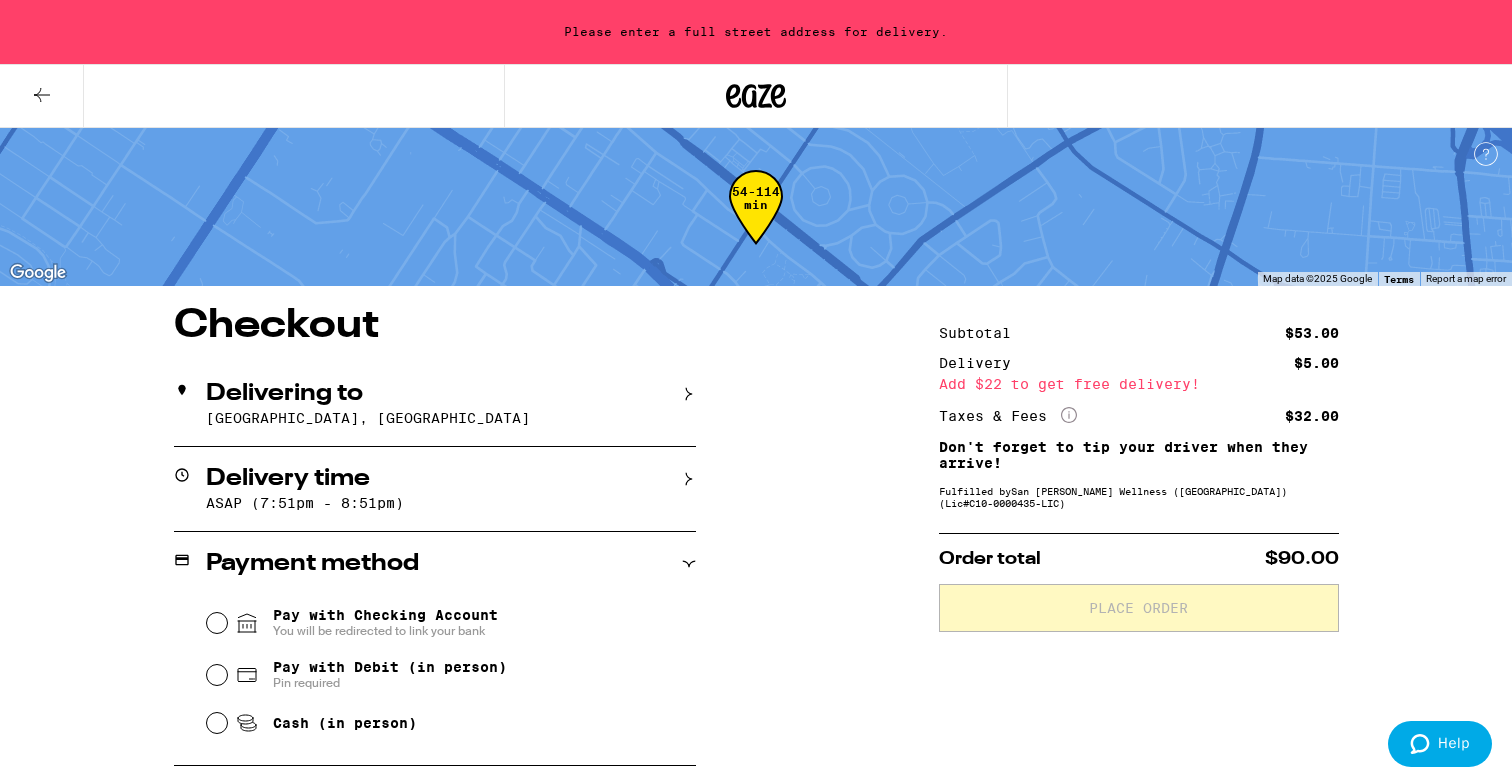 click on "[GEOGRAPHIC_DATA], [GEOGRAPHIC_DATA]" at bounding box center (451, 418) 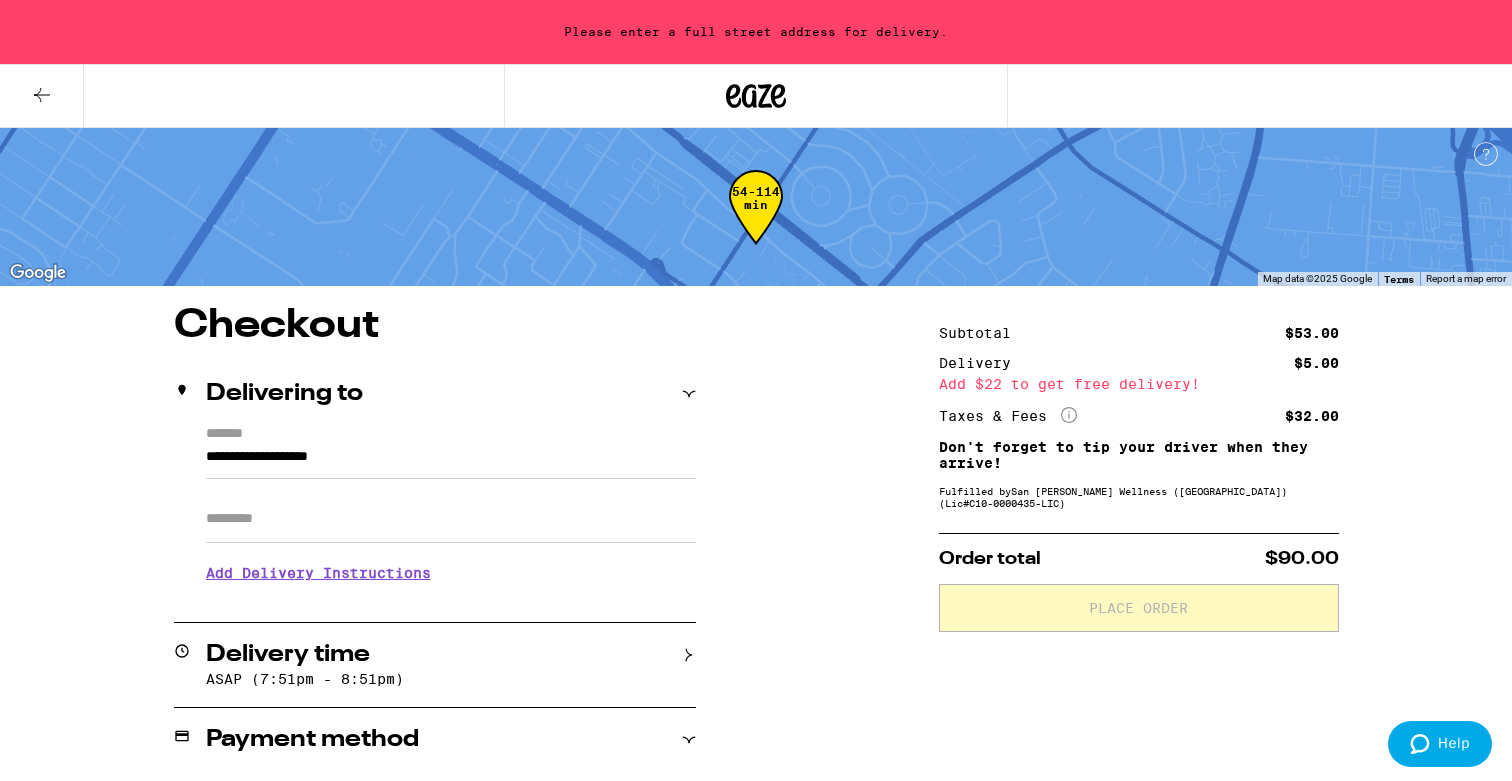 click on "**********" at bounding box center (451, 462) 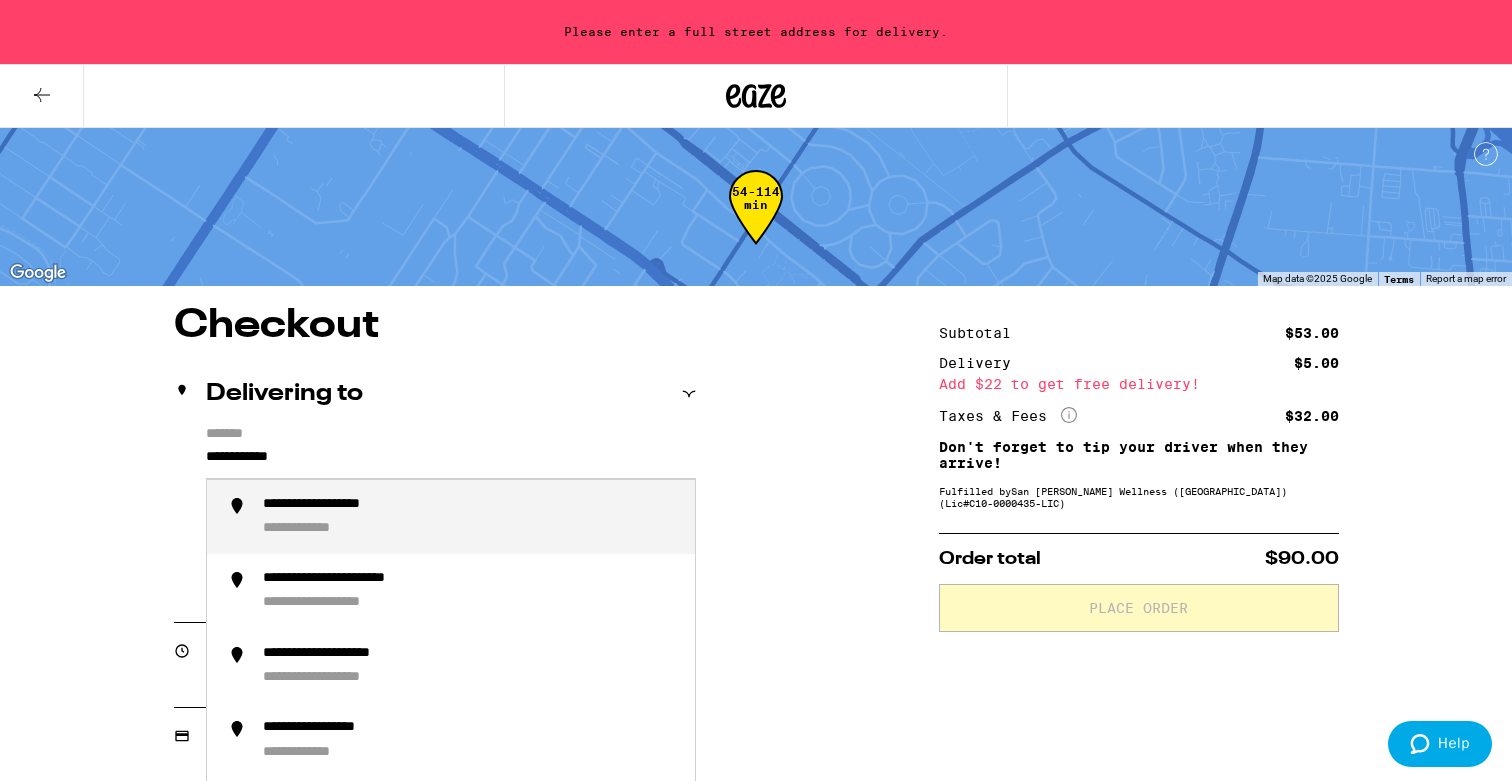 click on "**********" at bounding box center (471, 517) 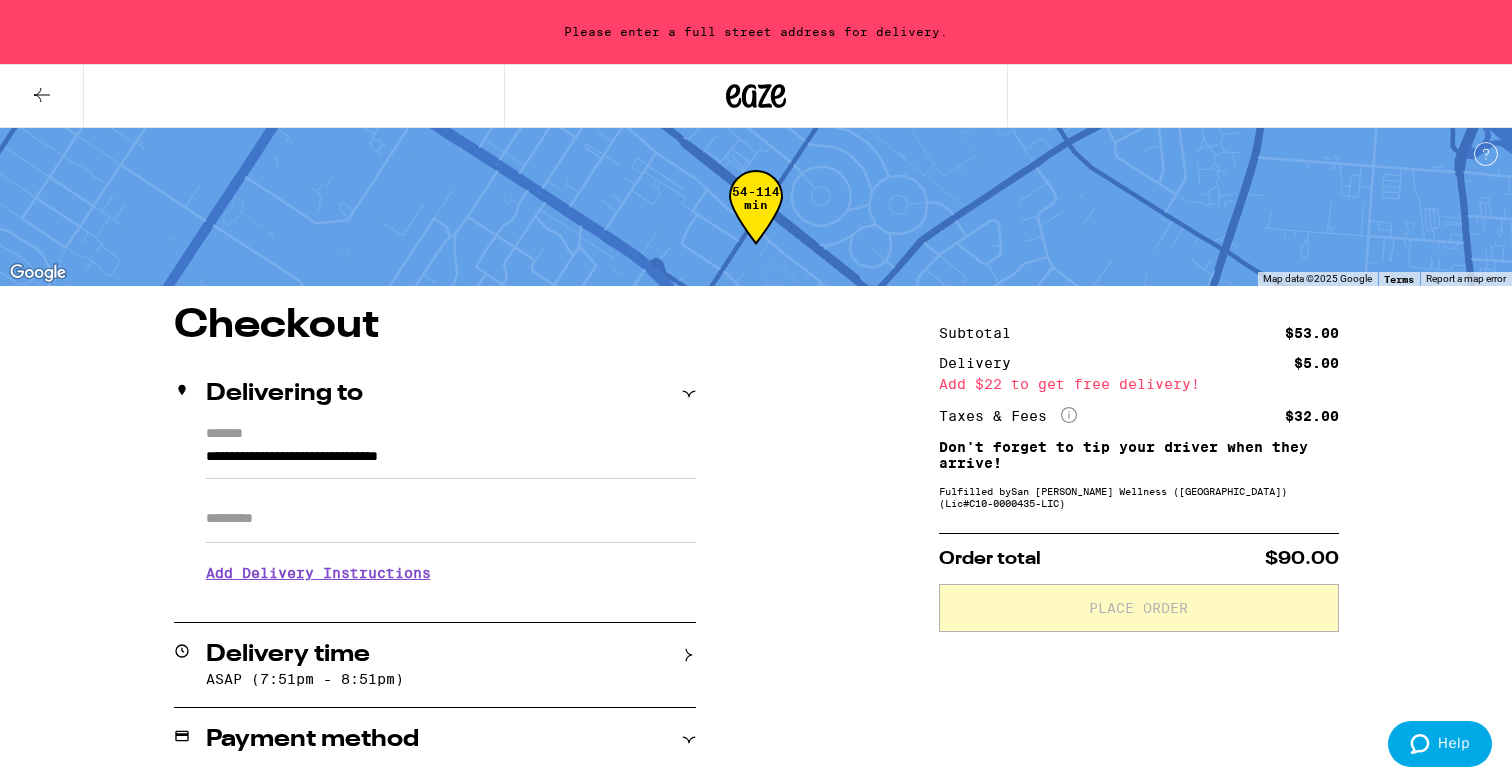 type on "**********" 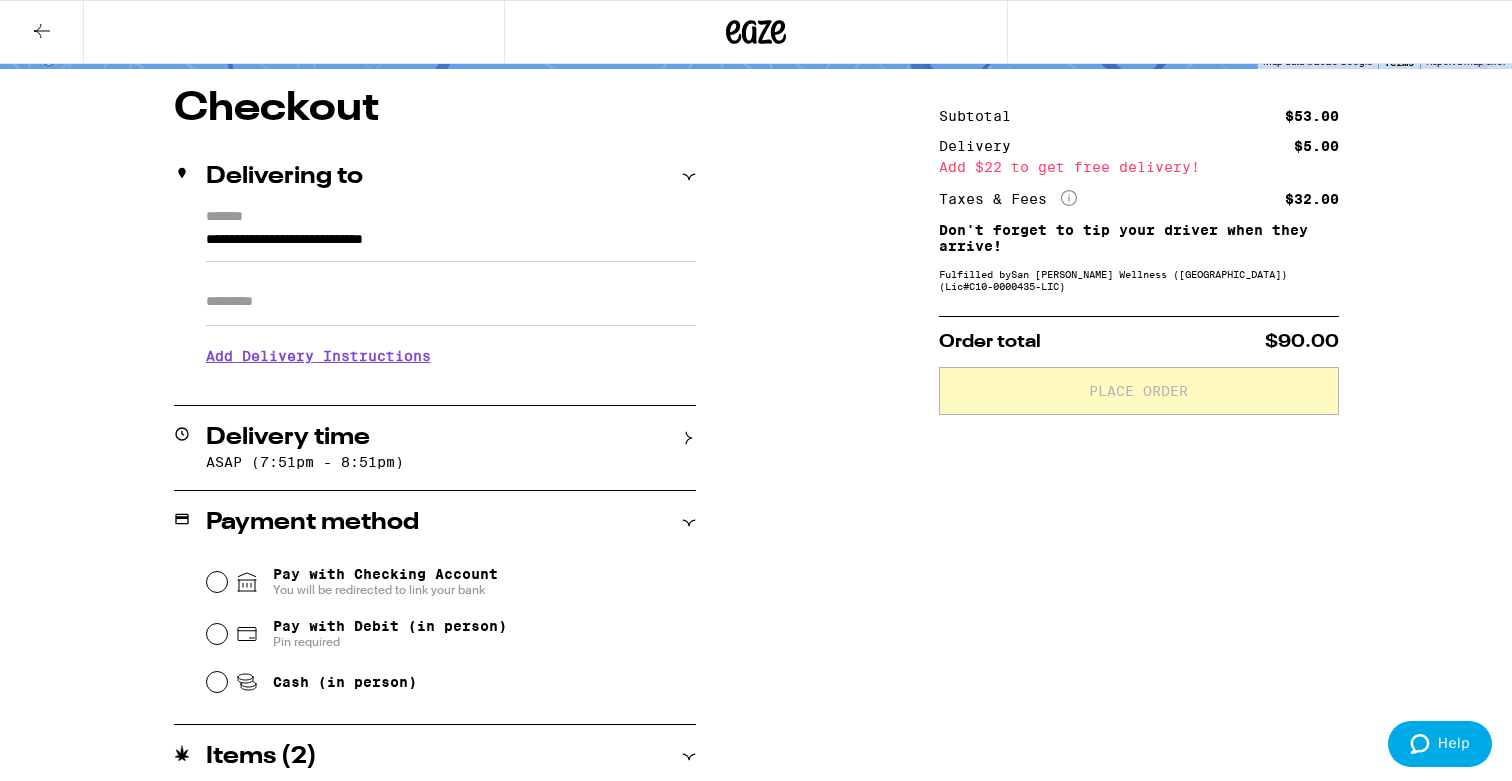 scroll, scrollTop: 308, scrollLeft: 0, axis: vertical 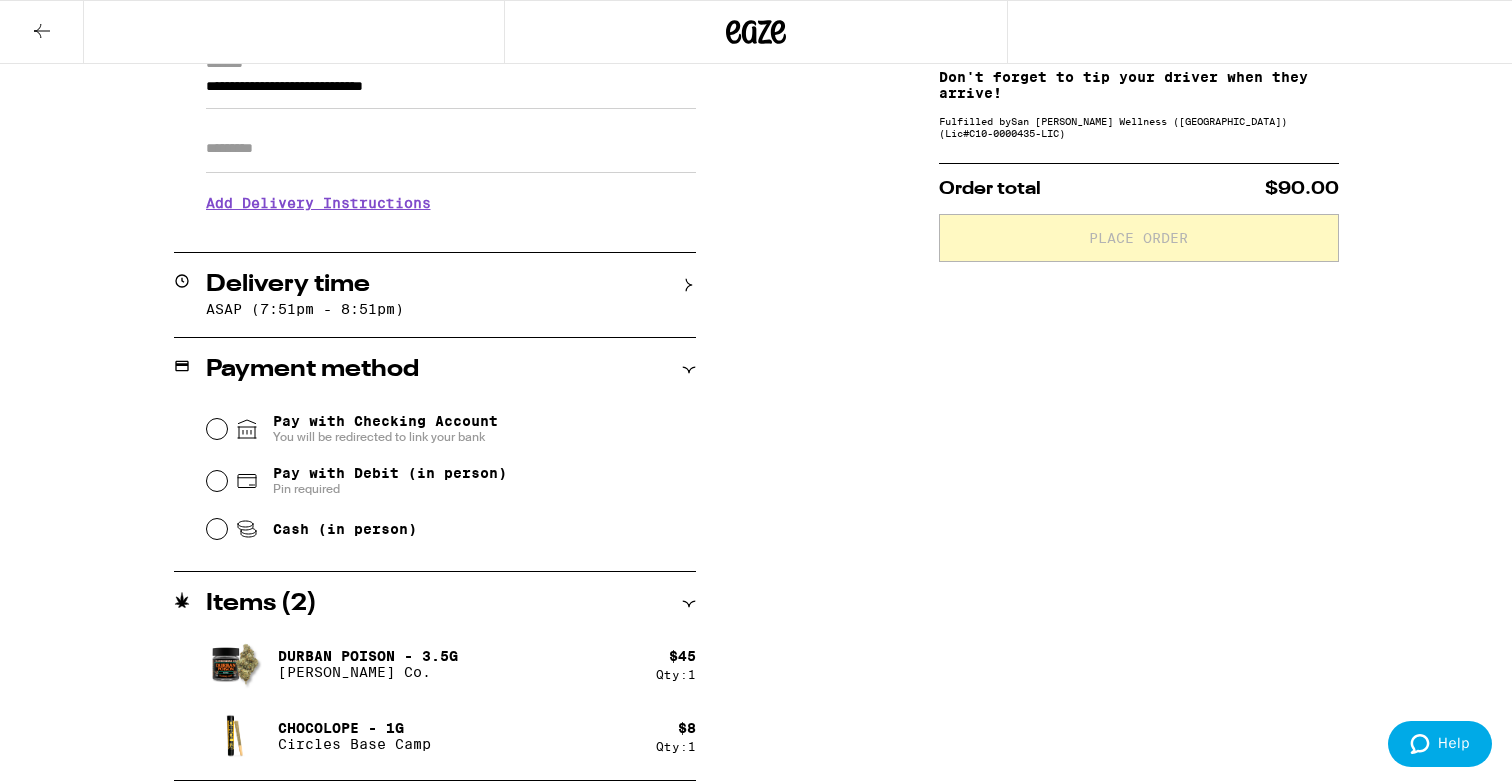 click on "Cash (in person)" at bounding box center (326, 529) 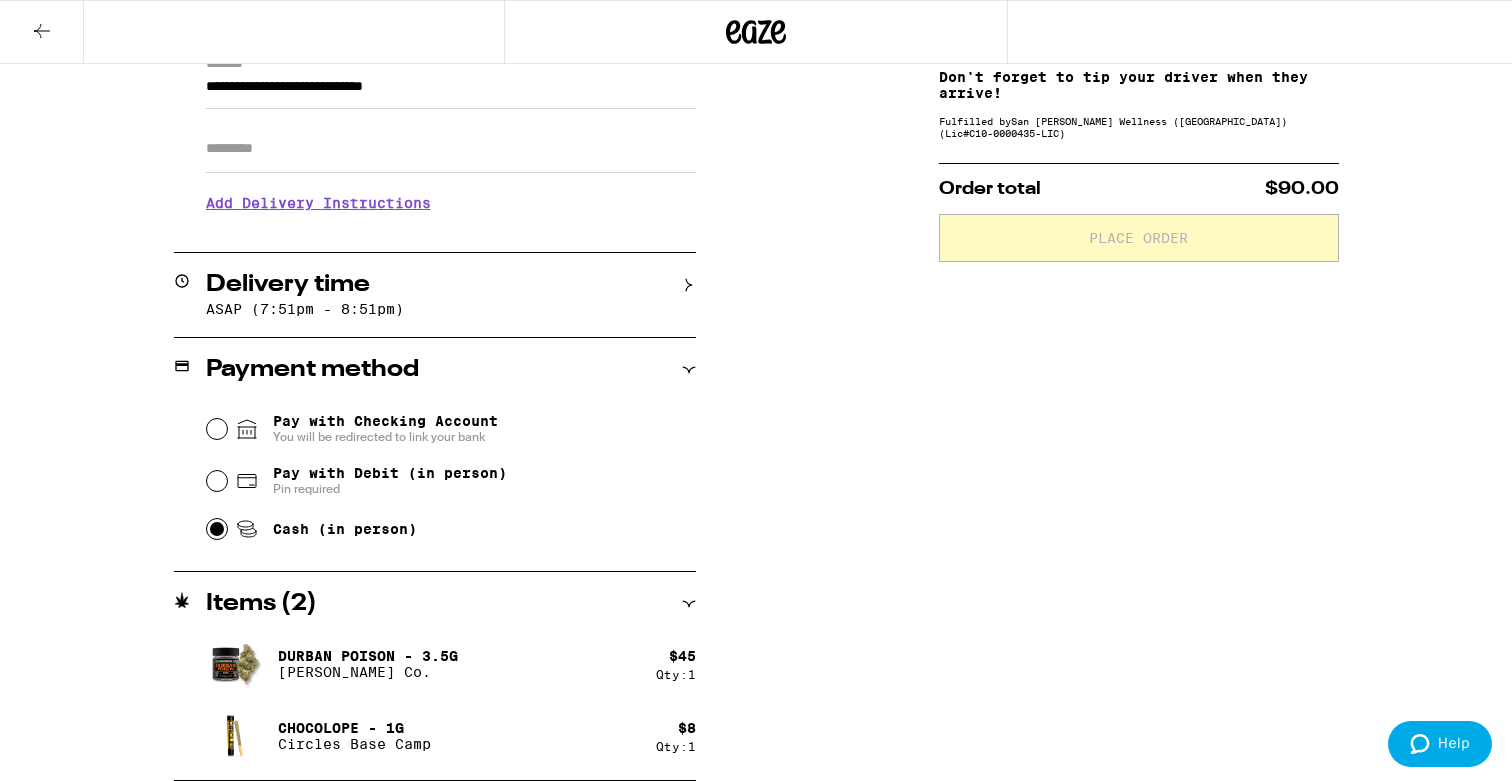 click on "Cash (in person)" at bounding box center (217, 529) 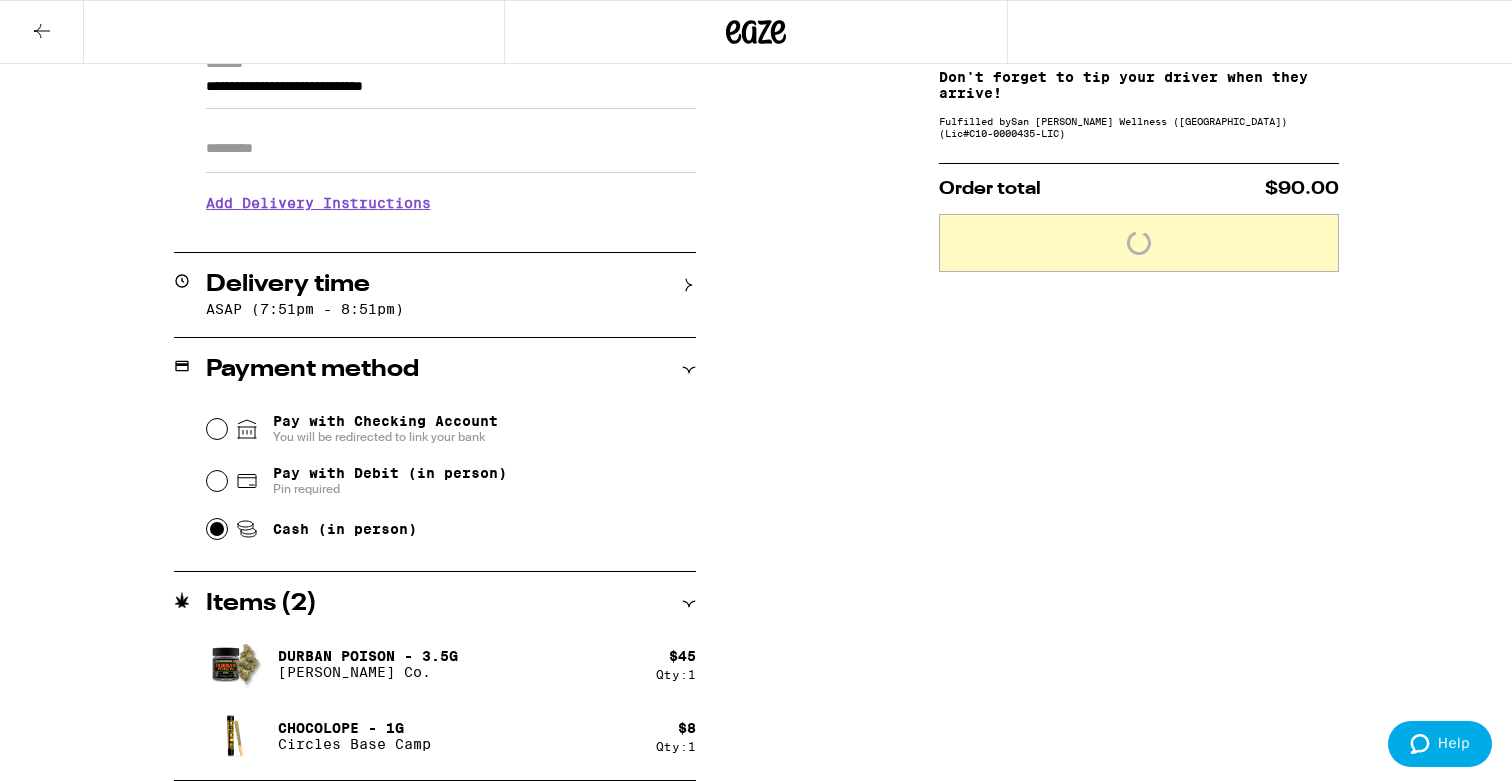scroll, scrollTop: 234, scrollLeft: 0, axis: vertical 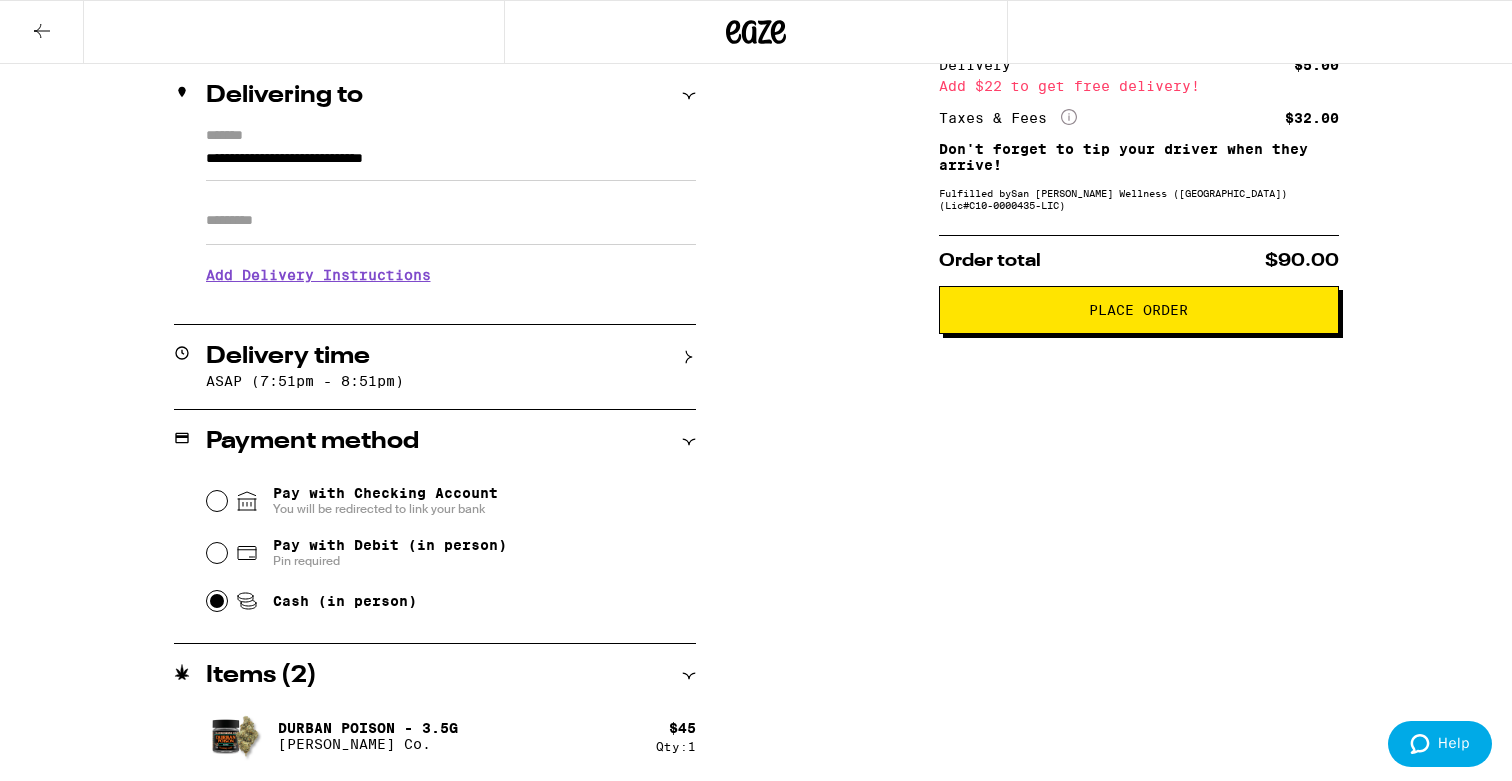 click on "Payment method" at bounding box center [435, 442] 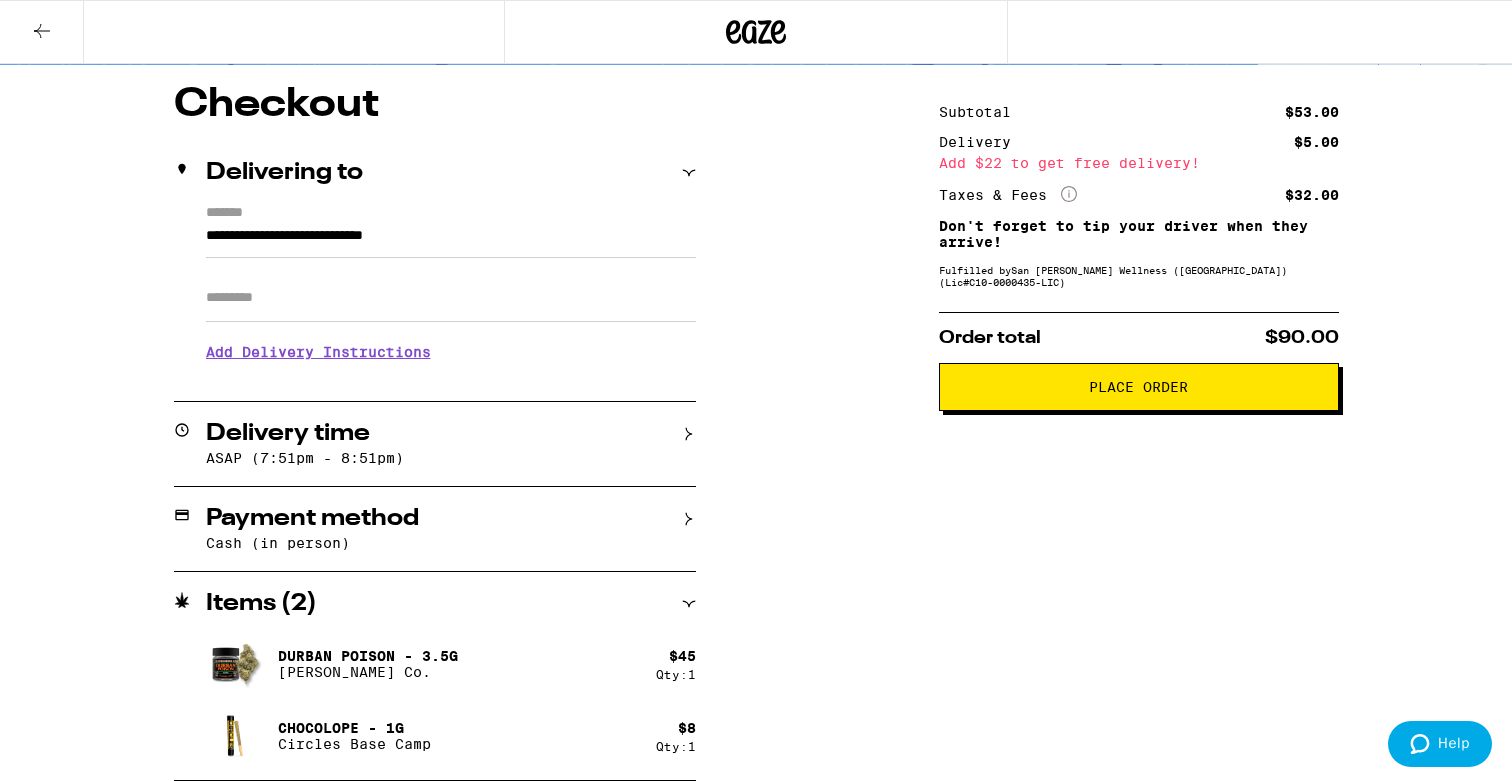 click on "Items ( 2 )" at bounding box center (435, 604) 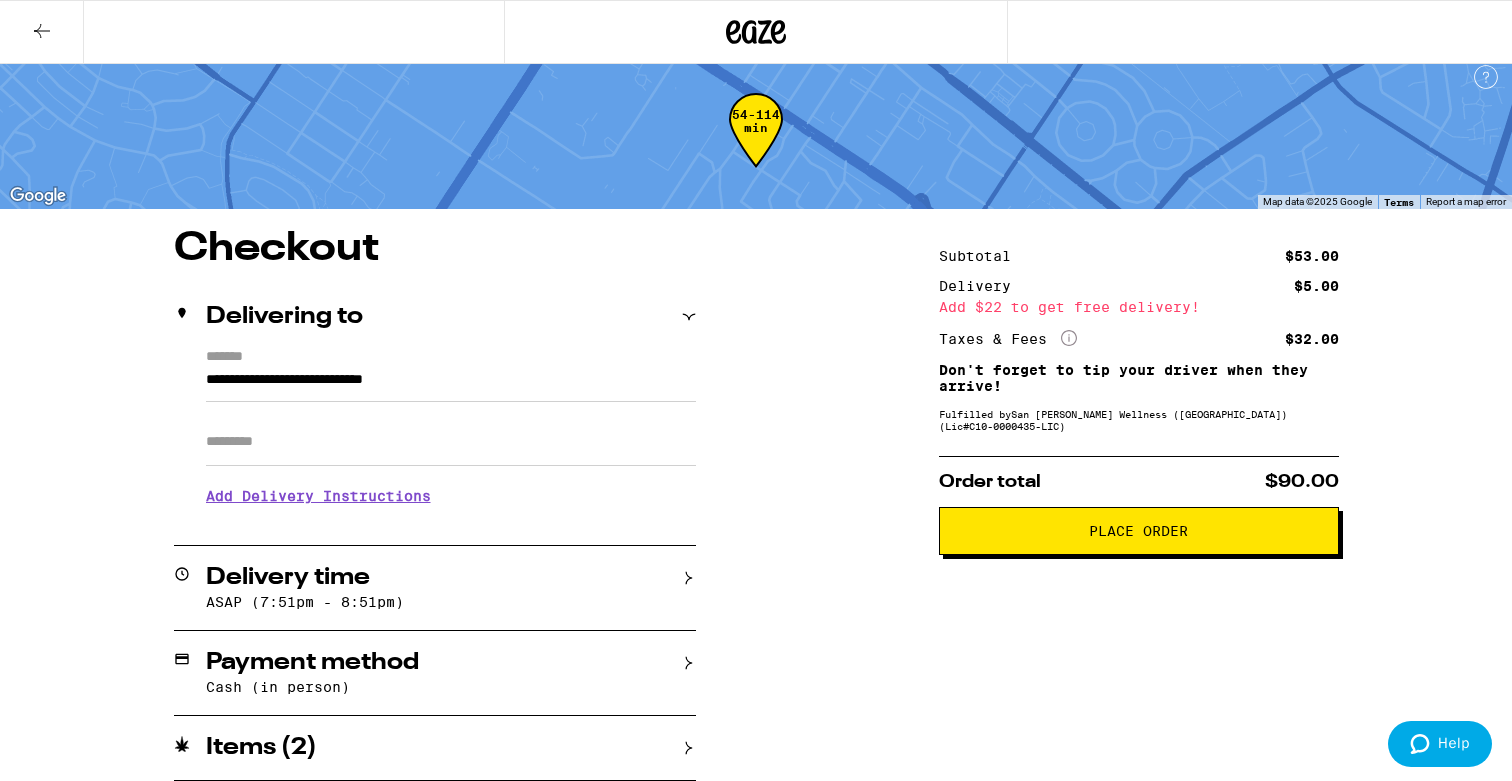 scroll, scrollTop: 0, scrollLeft: 0, axis: both 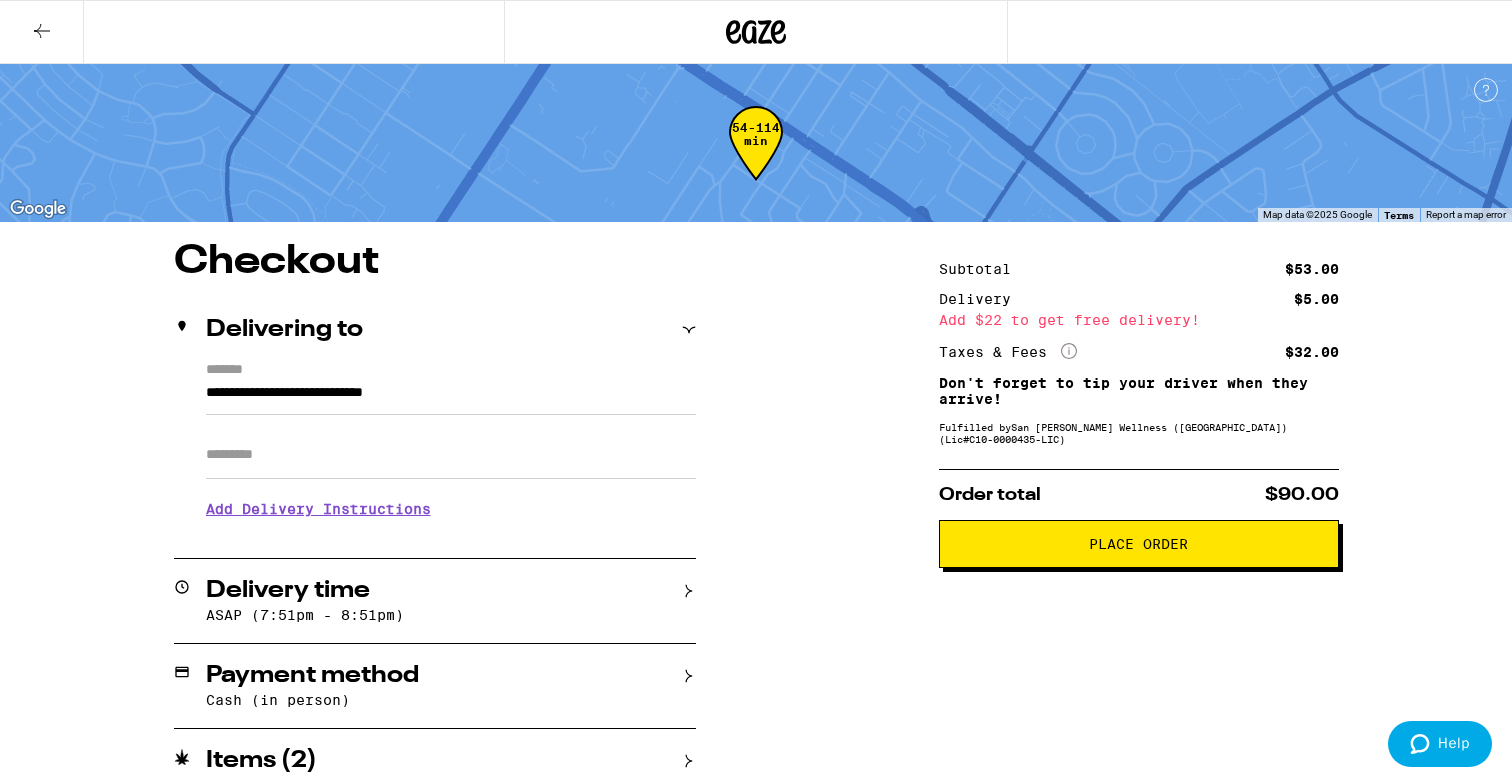 click on "Subtotal $53.00 Delivery $5.00 Add $22 to get free delivery! Taxes & Fees More Info $32.00 Don't forget to tip your driver when they arrive! Fulfilled by  San [PERSON_NAME] Wellness ([GEOGRAPHIC_DATA]) (Lic#  C10-0000435-LIC ) Order total $90.00 Place Order" at bounding box center [1139, 518] 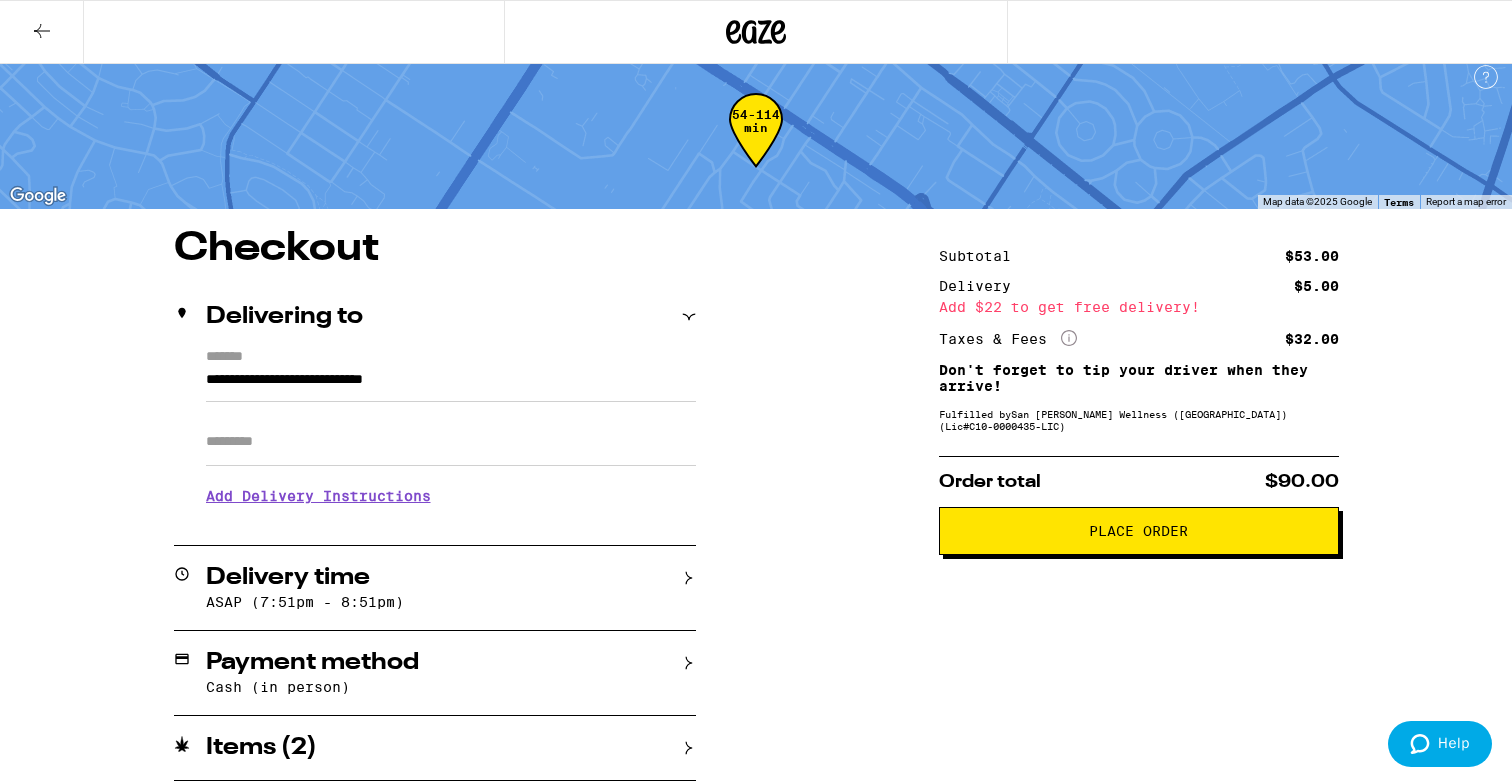 scroll, scrollTop: 0, scrollLeft: 0, axis: both 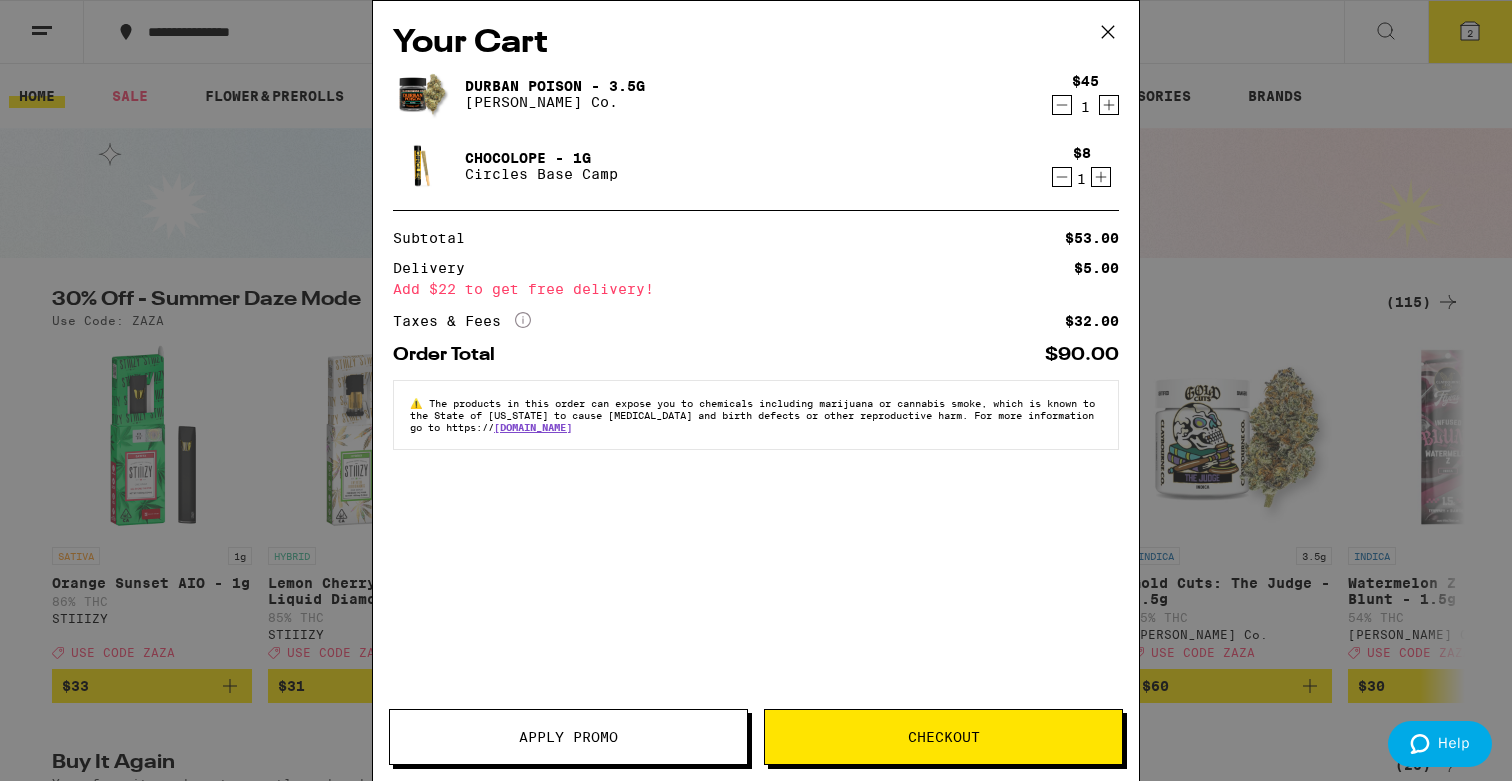 click on "Apply Promo" at bounding box center [568, 737] 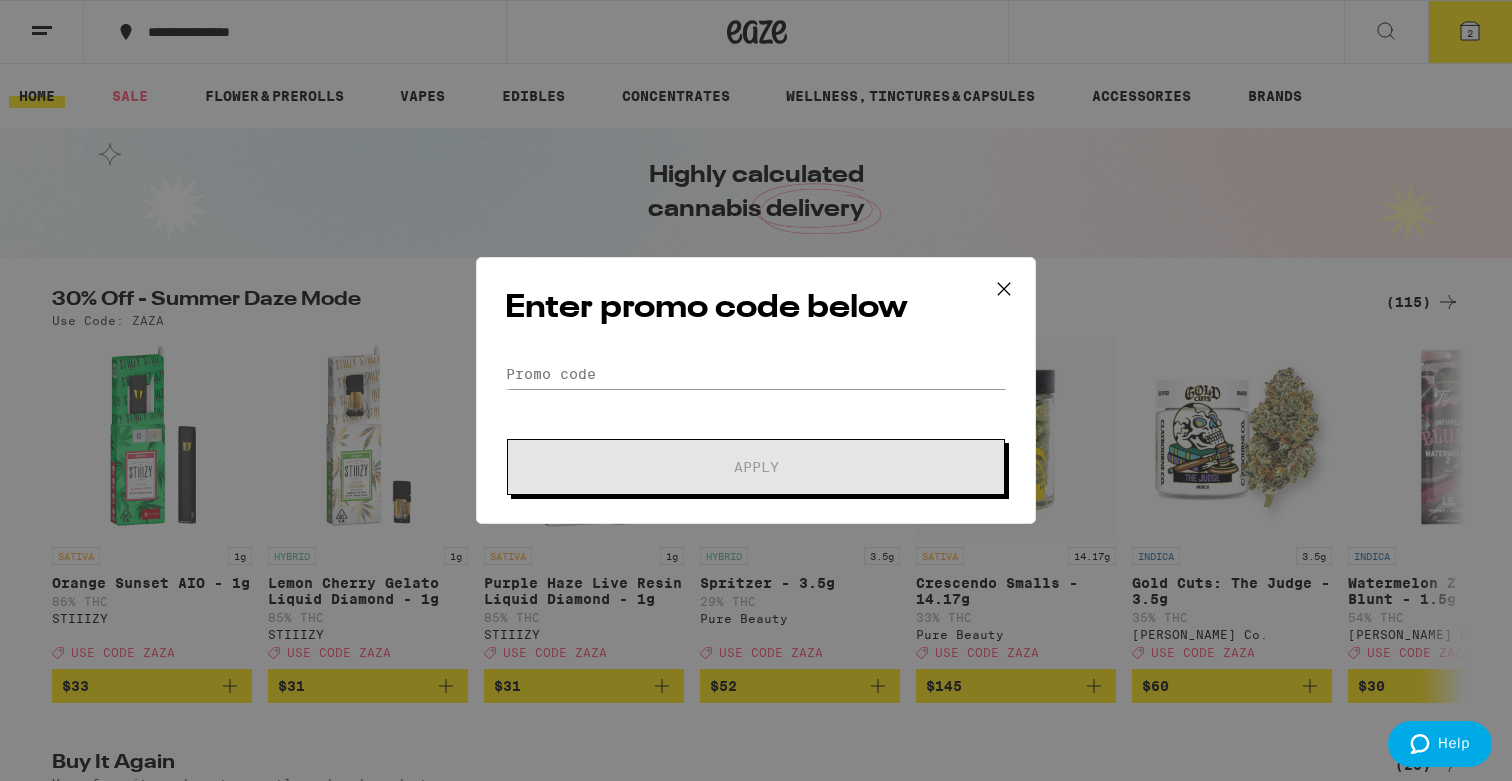click on "Enter promo code below Promo Code Apply" at bounding box center (756, 390) 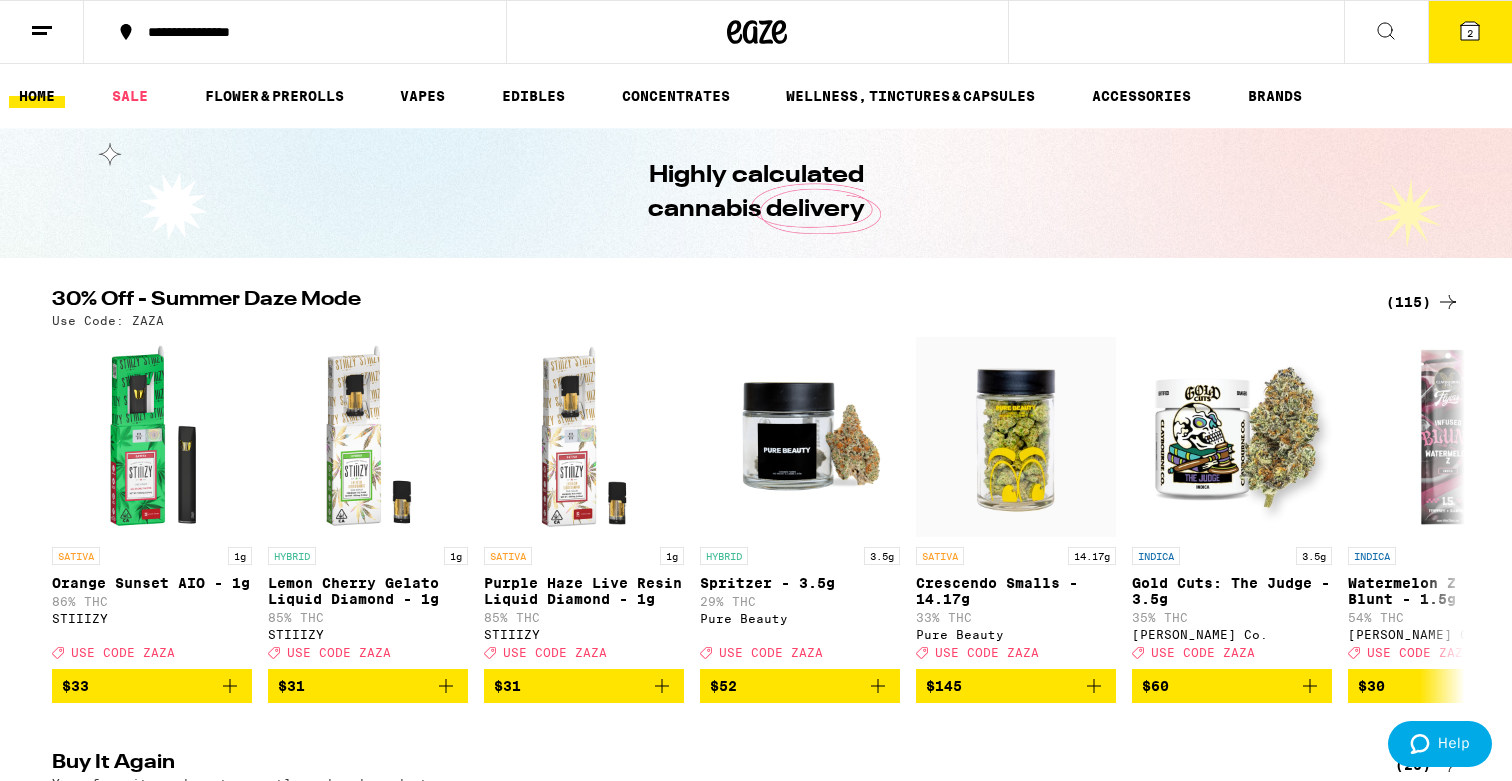 scroll, scrollTop: 0, scrollLeft: 0, axis: both 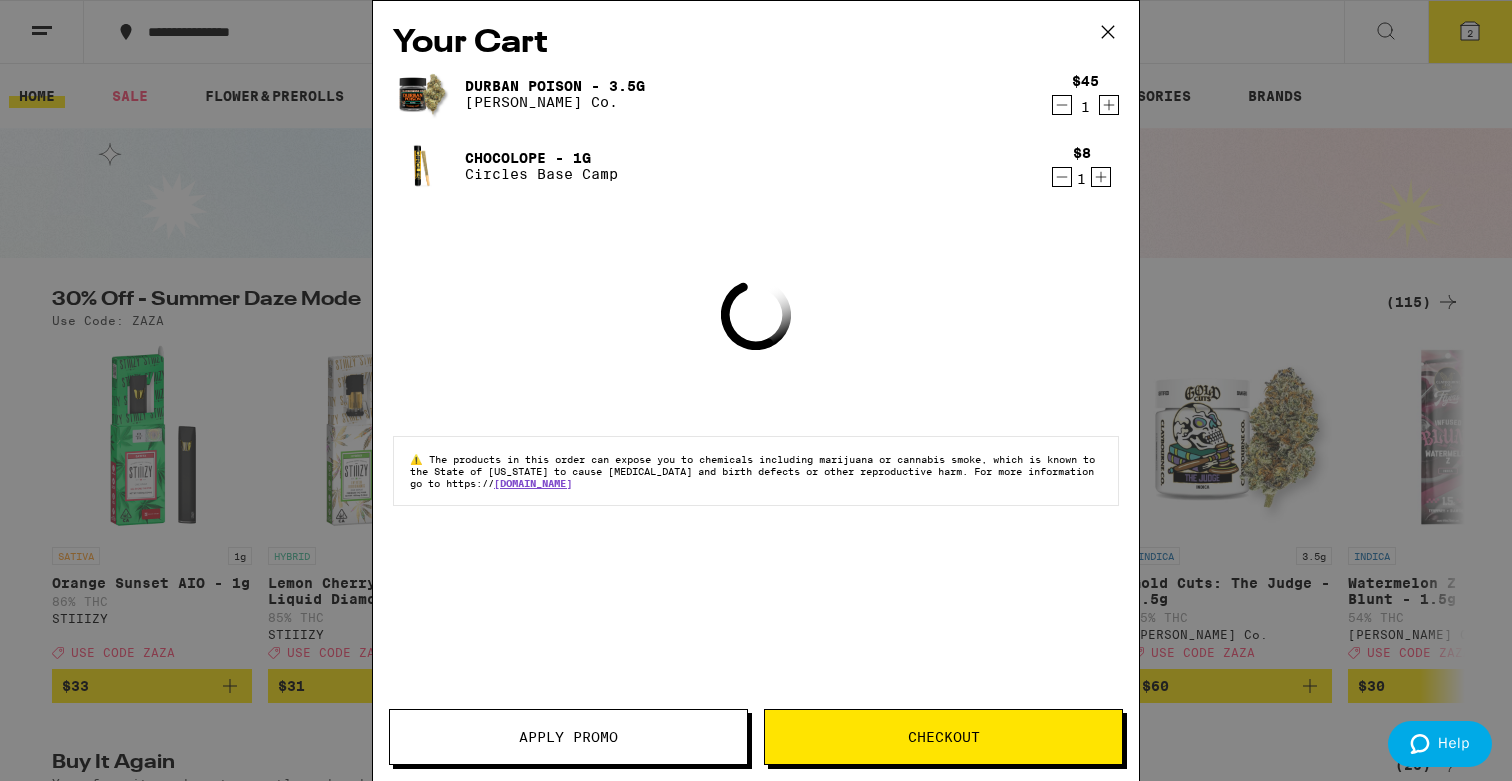 click on "Apply Promo" at bounding box center [568, 737] 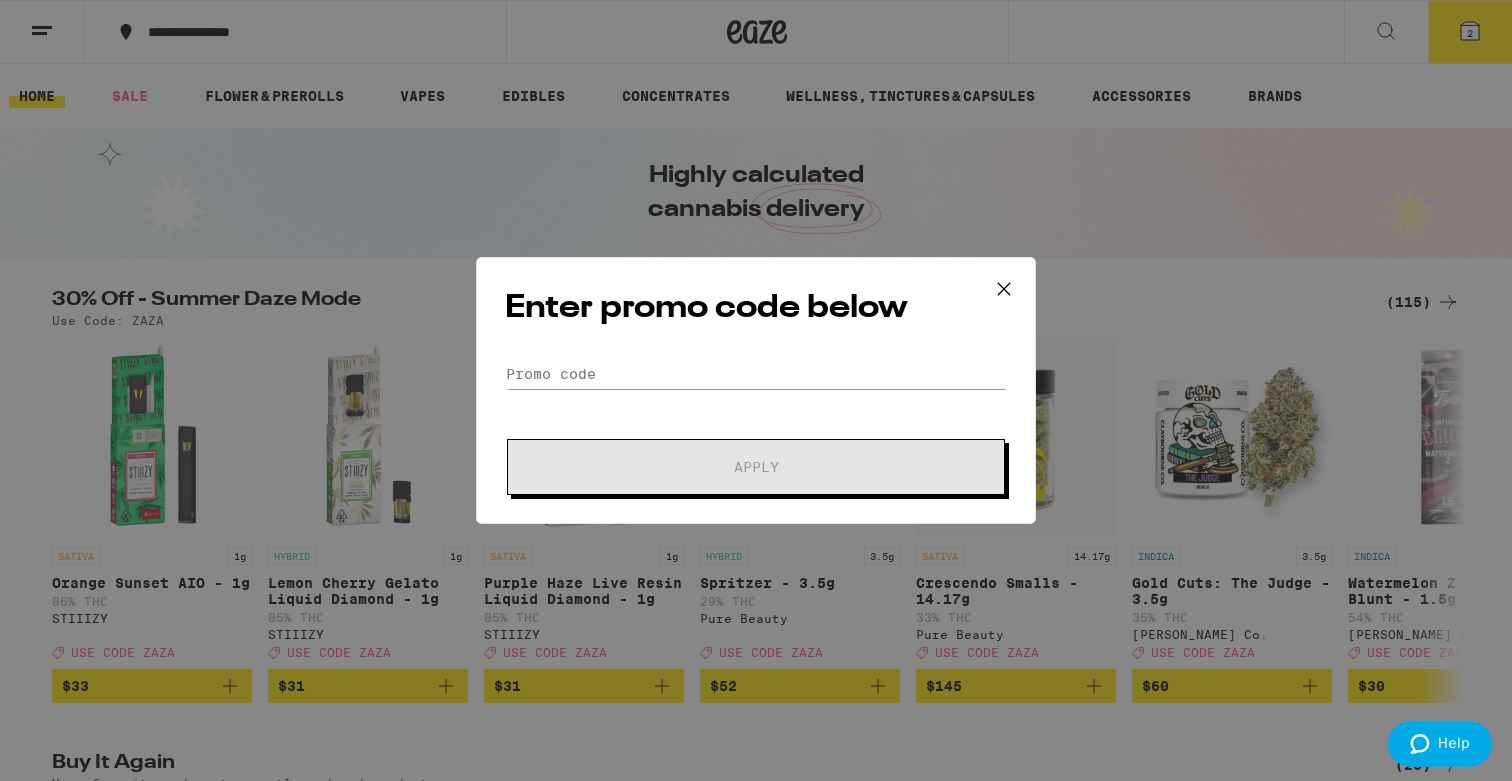 scroll, scrollTop: 0, scrollLeft: 0, axis: both 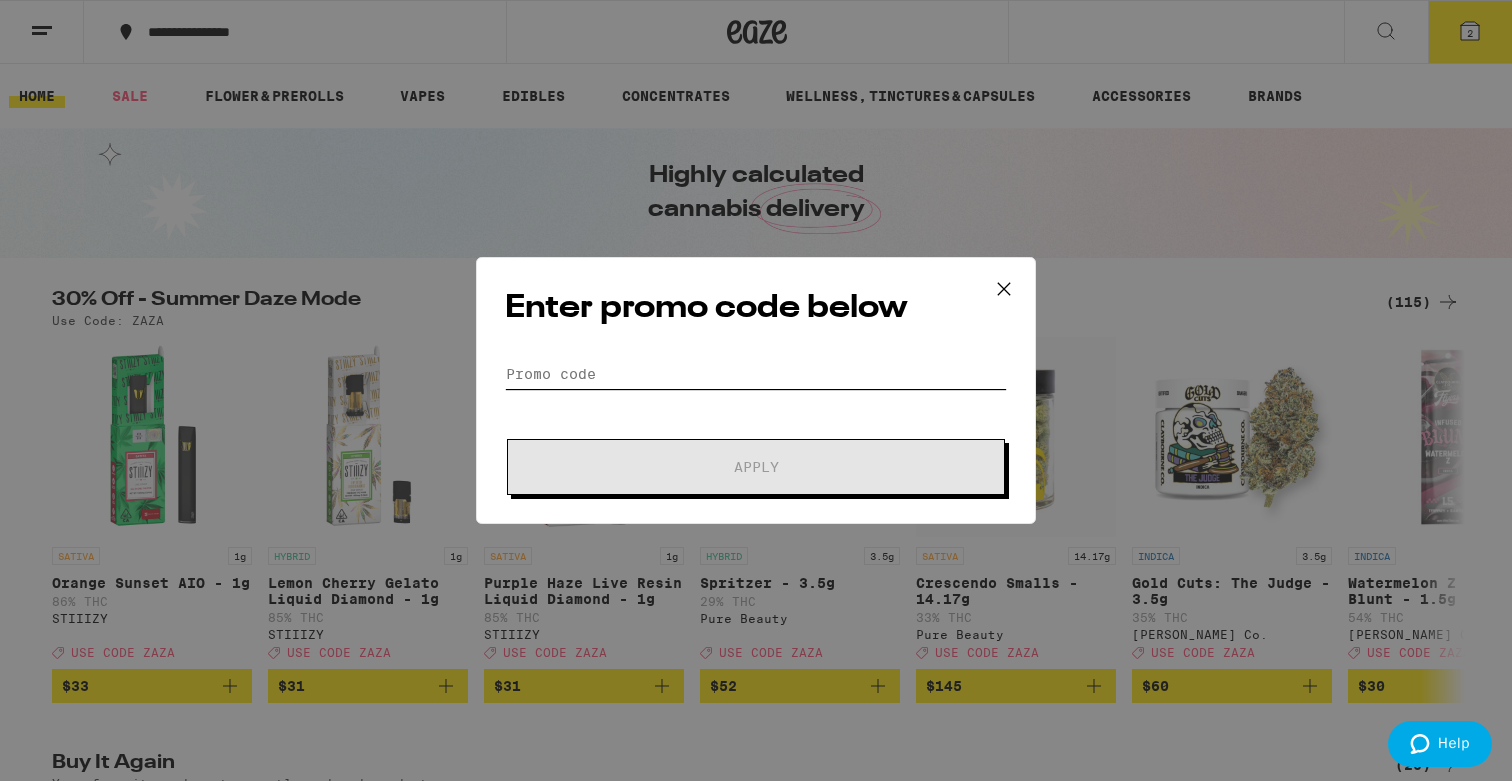 click on "Promo Code" at bounding box center (756, 374) 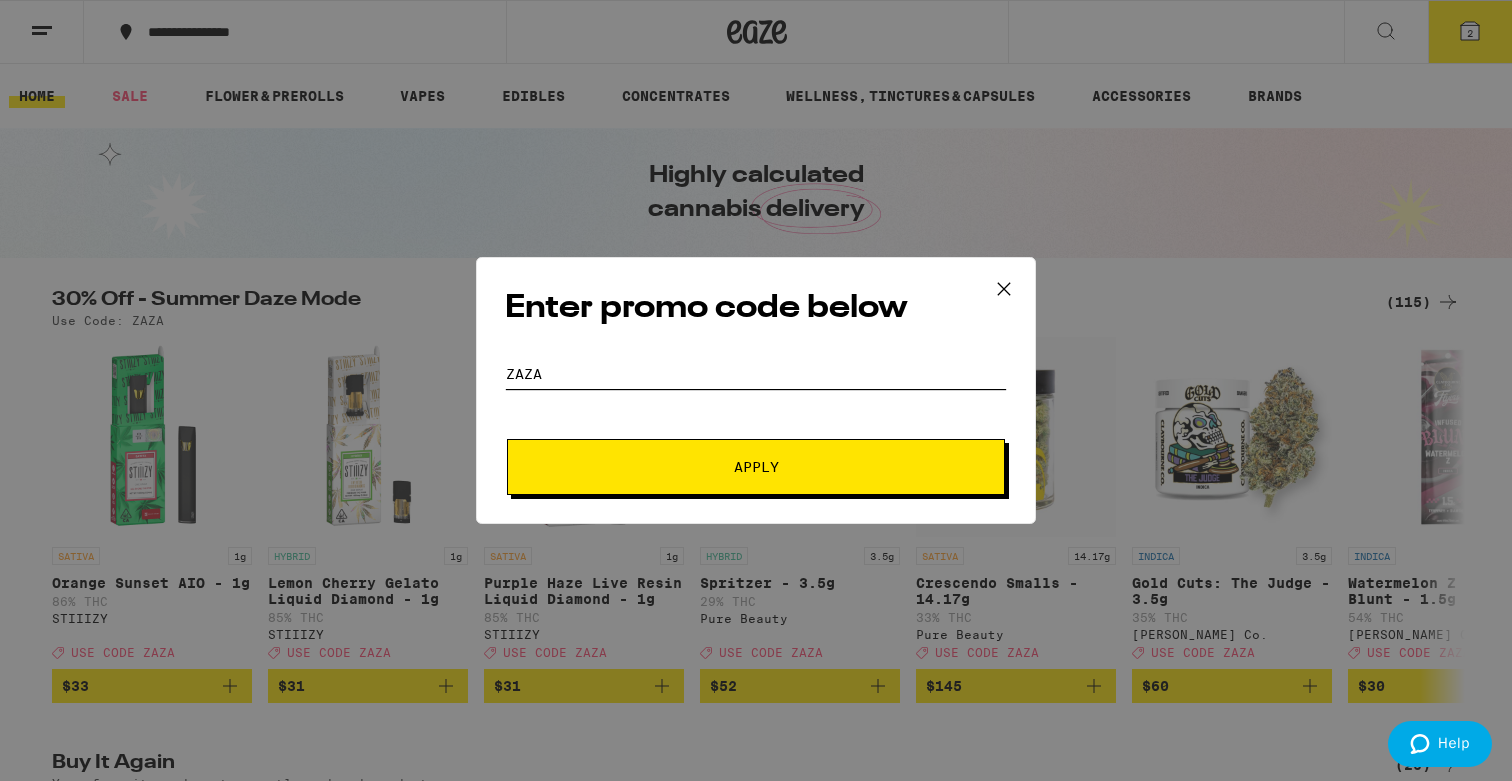 type on "ZAZA" 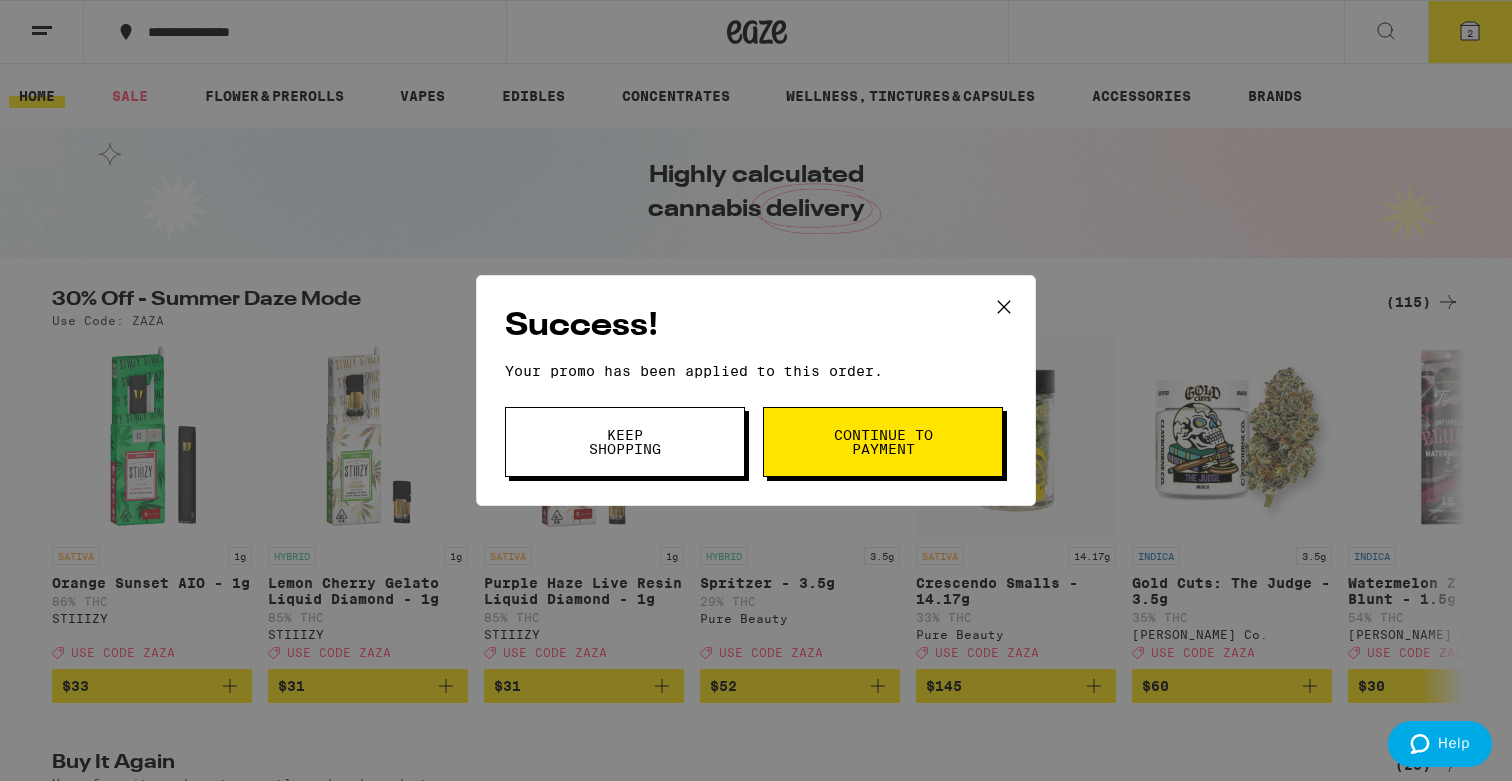 click on "Continue to payment" at bounding box center (883, 442) 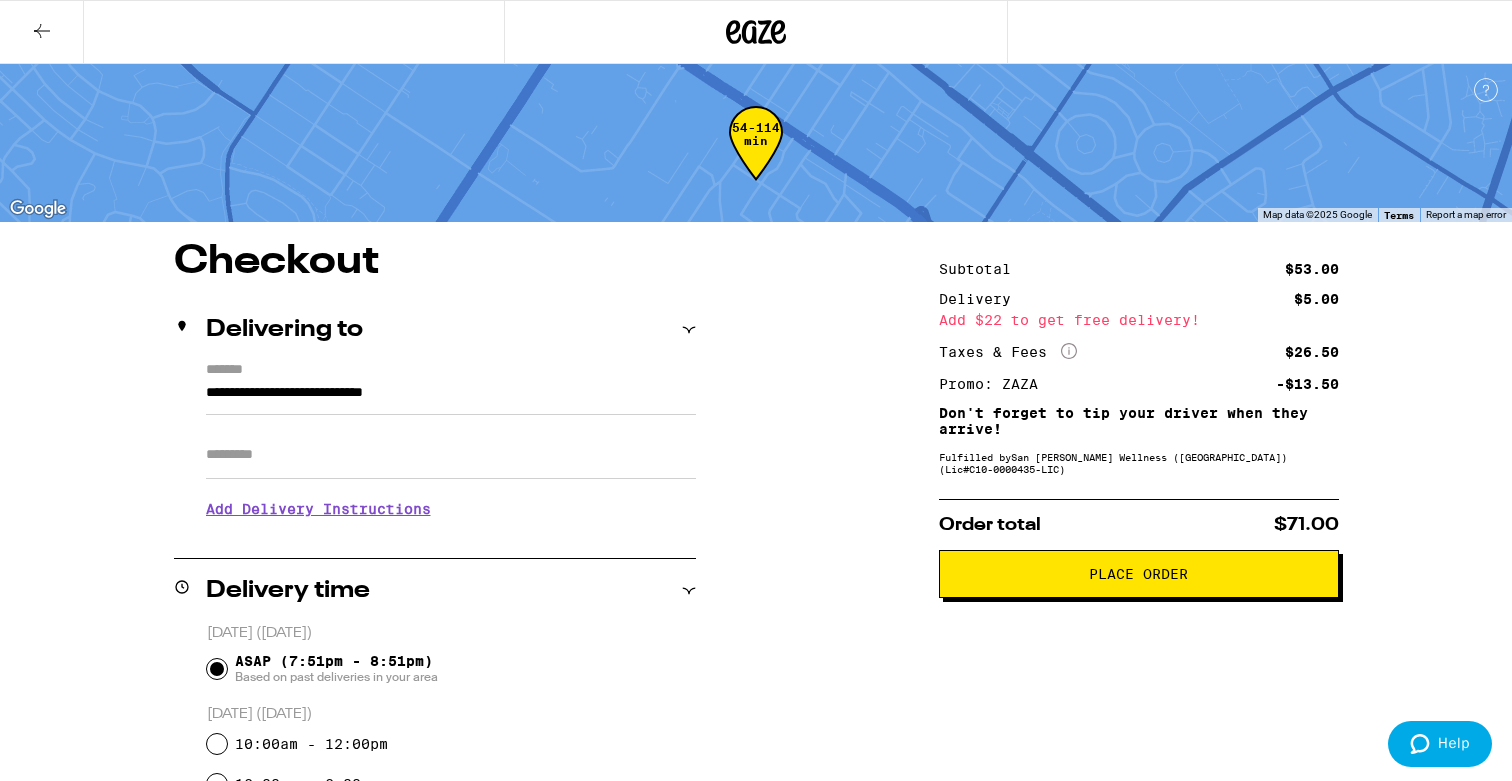 click 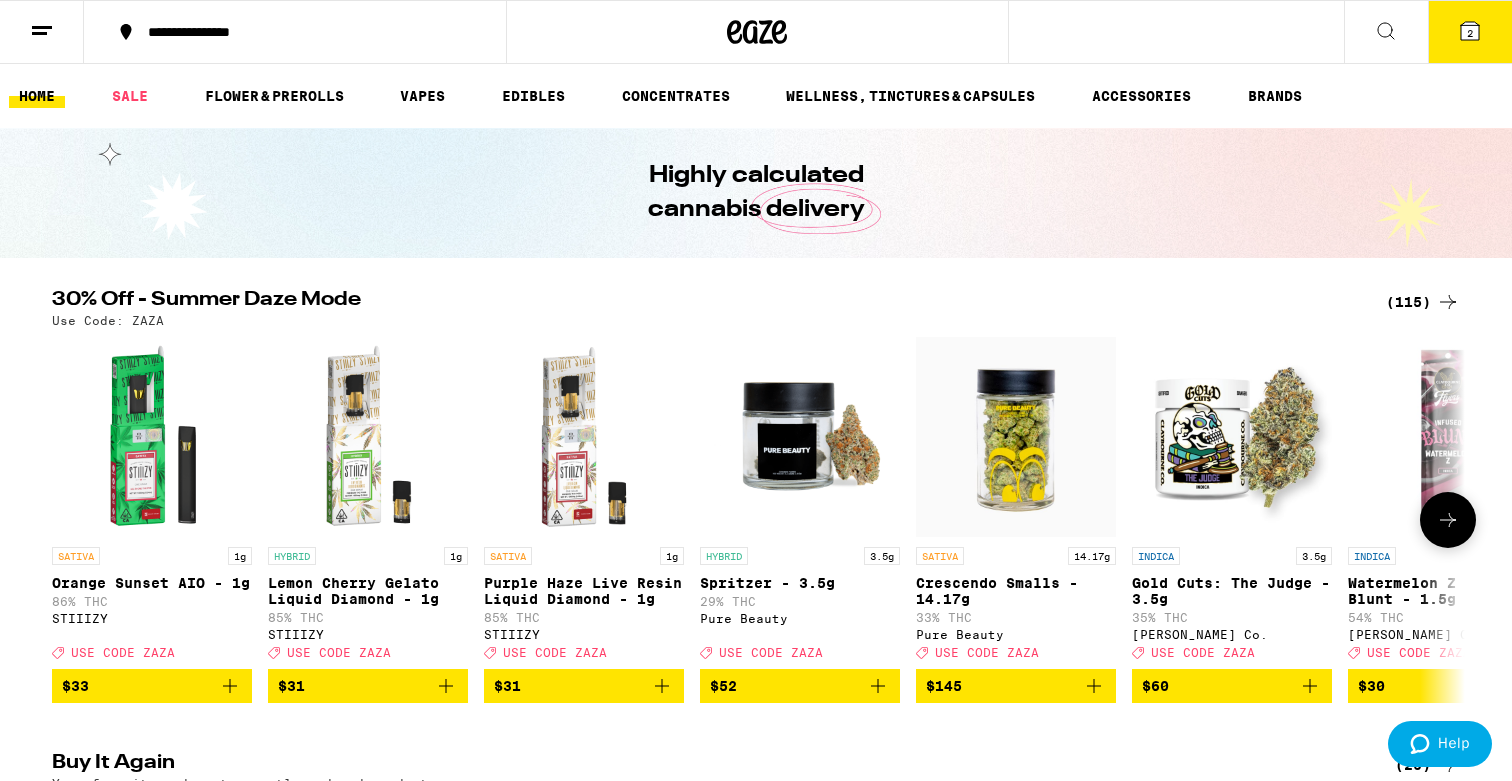 scroll, scrollTop: 0, scrollLeft: 0, axis: both 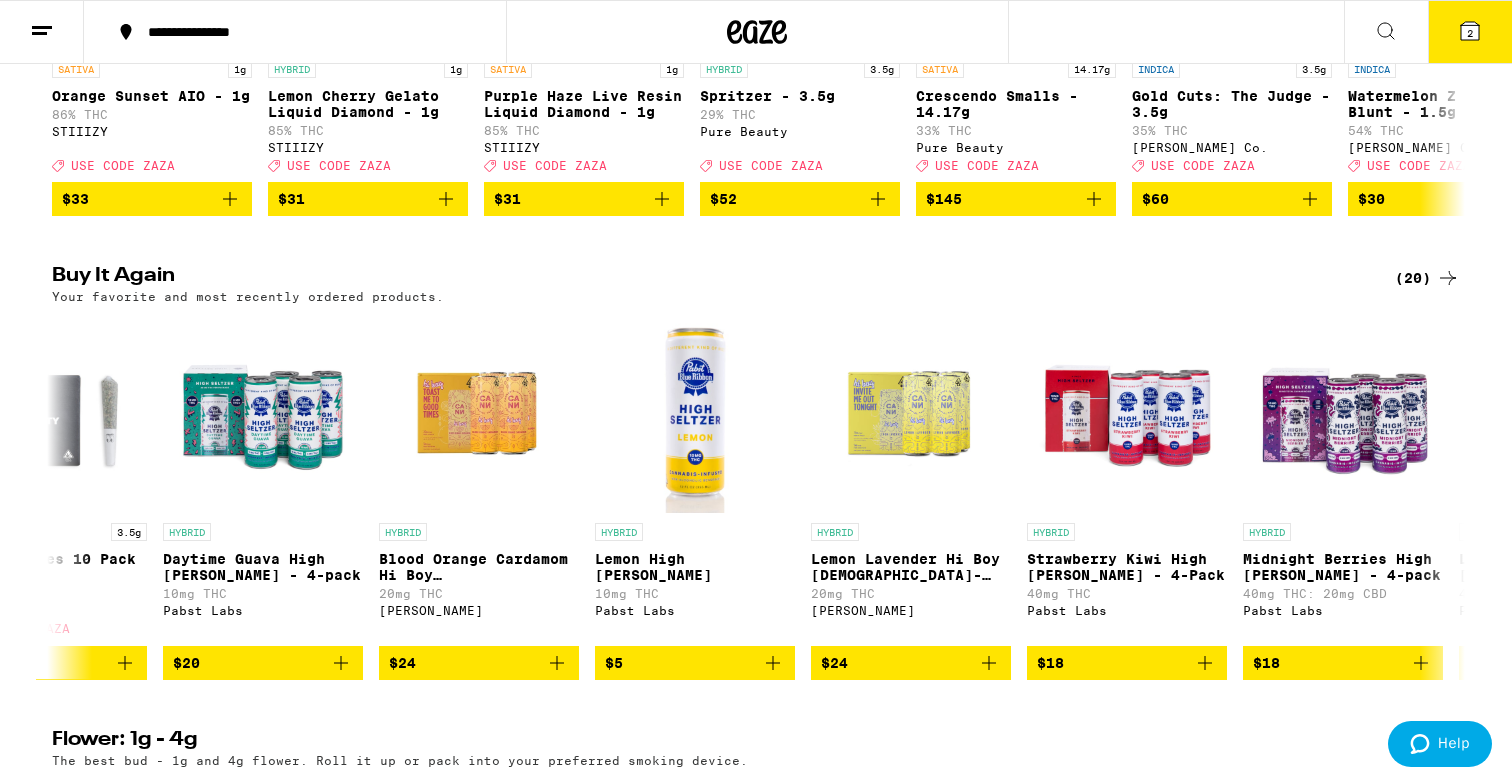 click 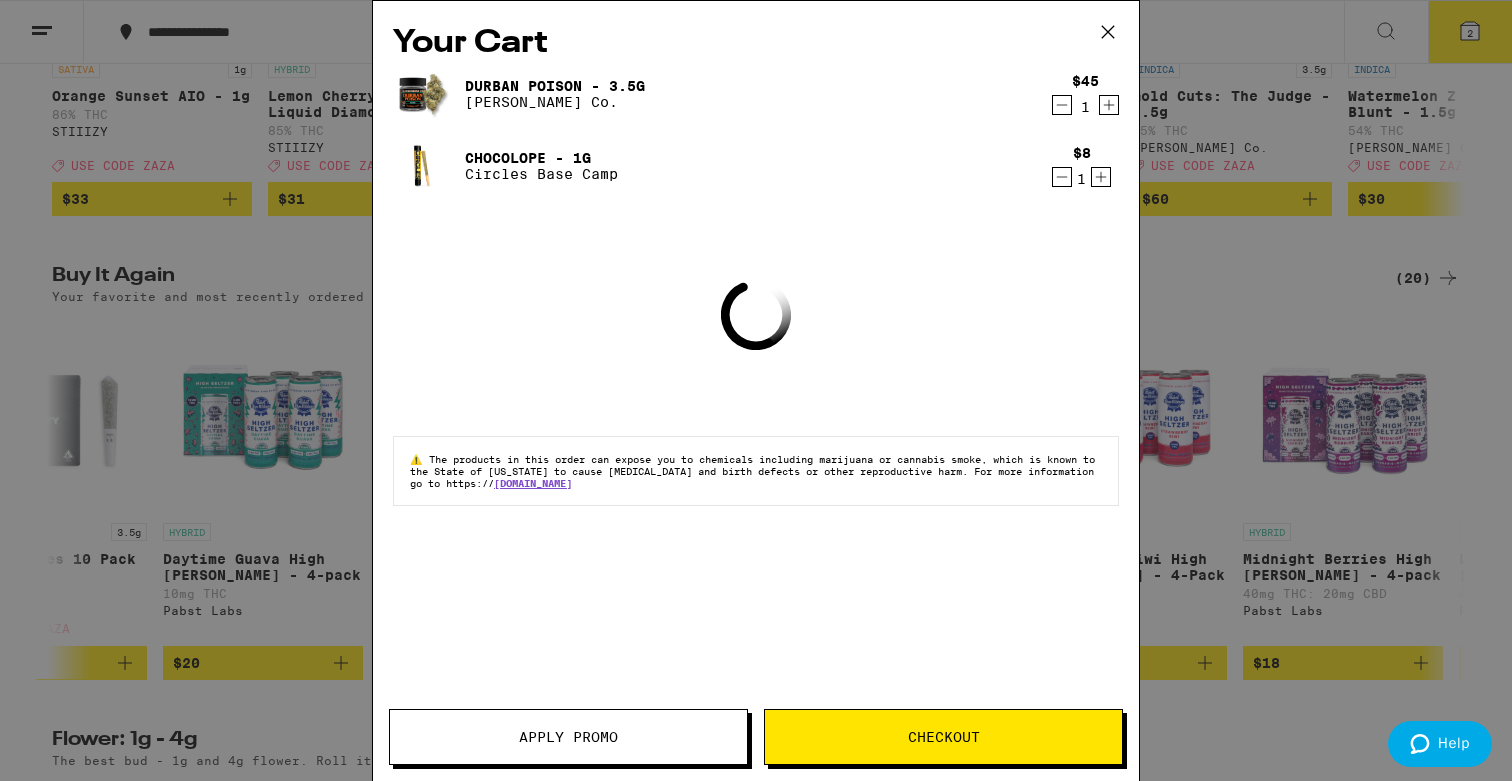 click on "Checkout" at bounding box center (944, 737) 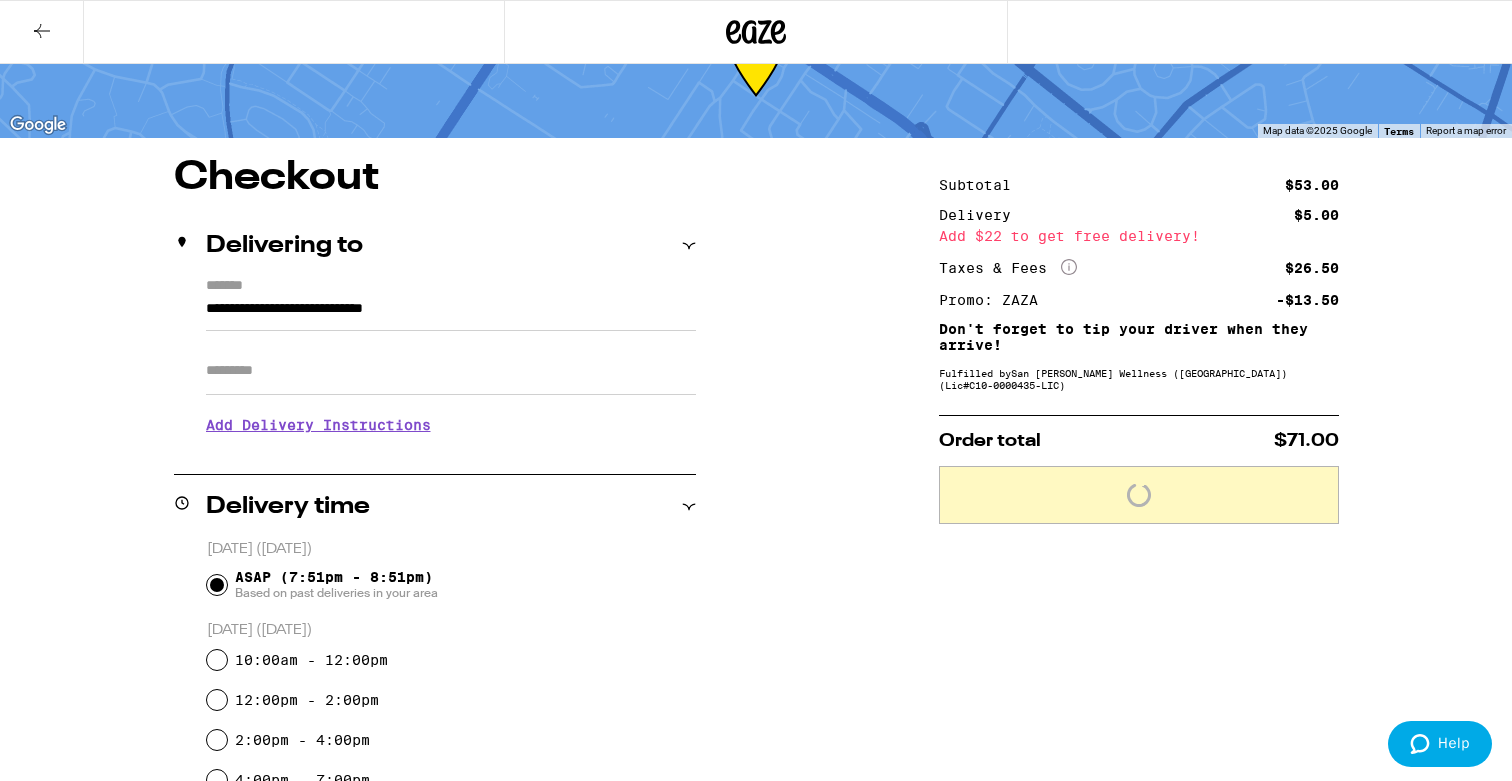 scroll, scrollTop: 93, scrollLeft: 0, axis: vertical 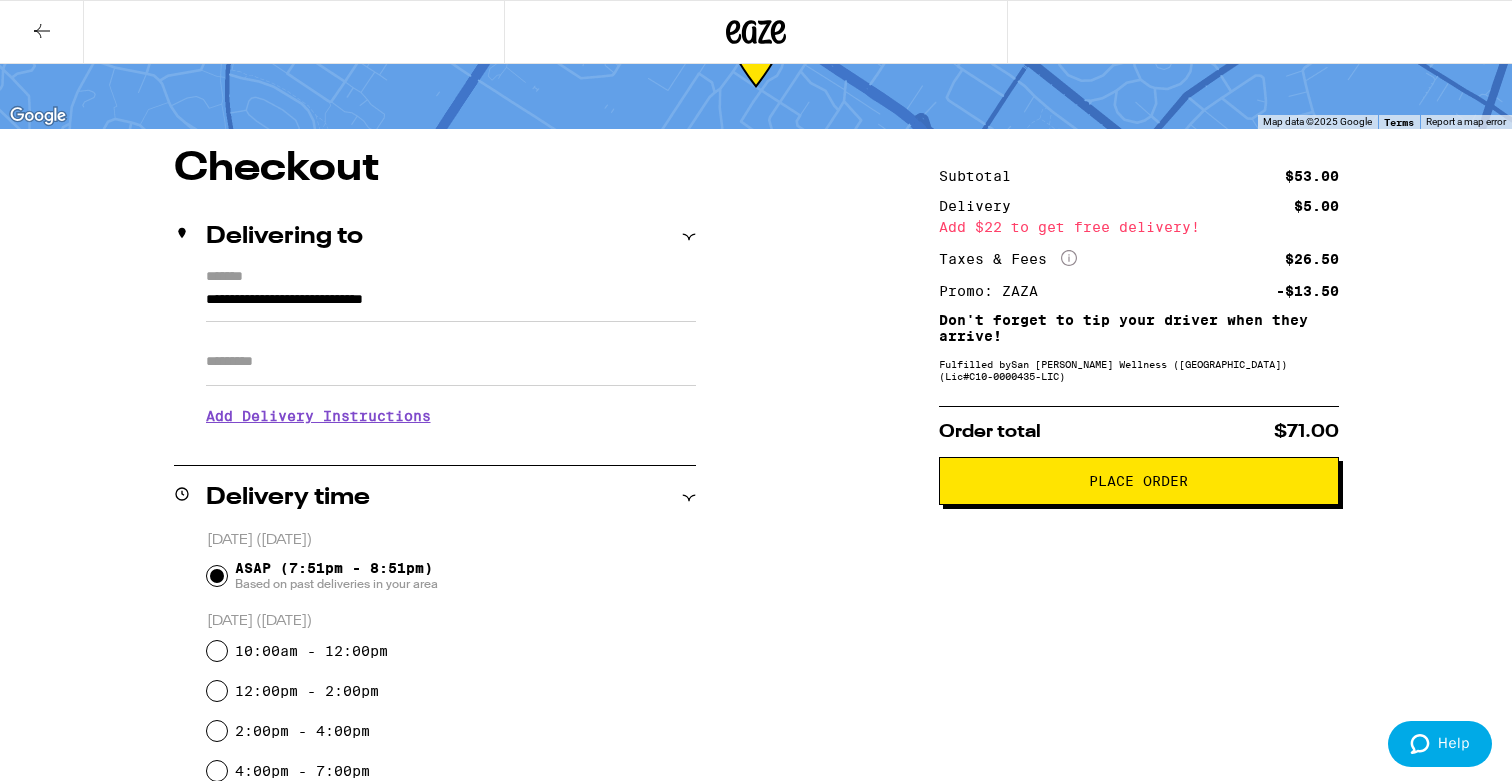 click on "Apt/Suite" at bounding box center (451, 362) 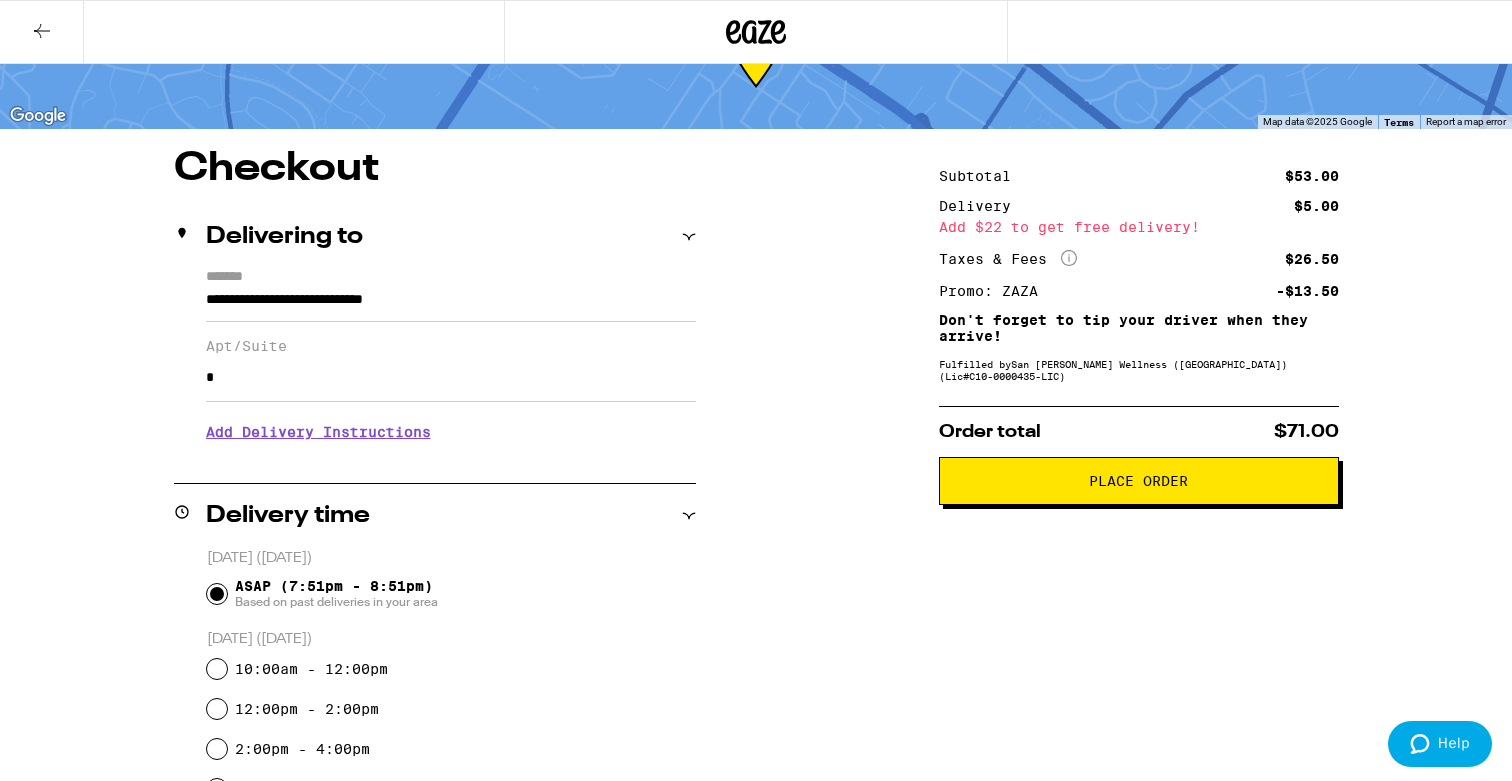 type 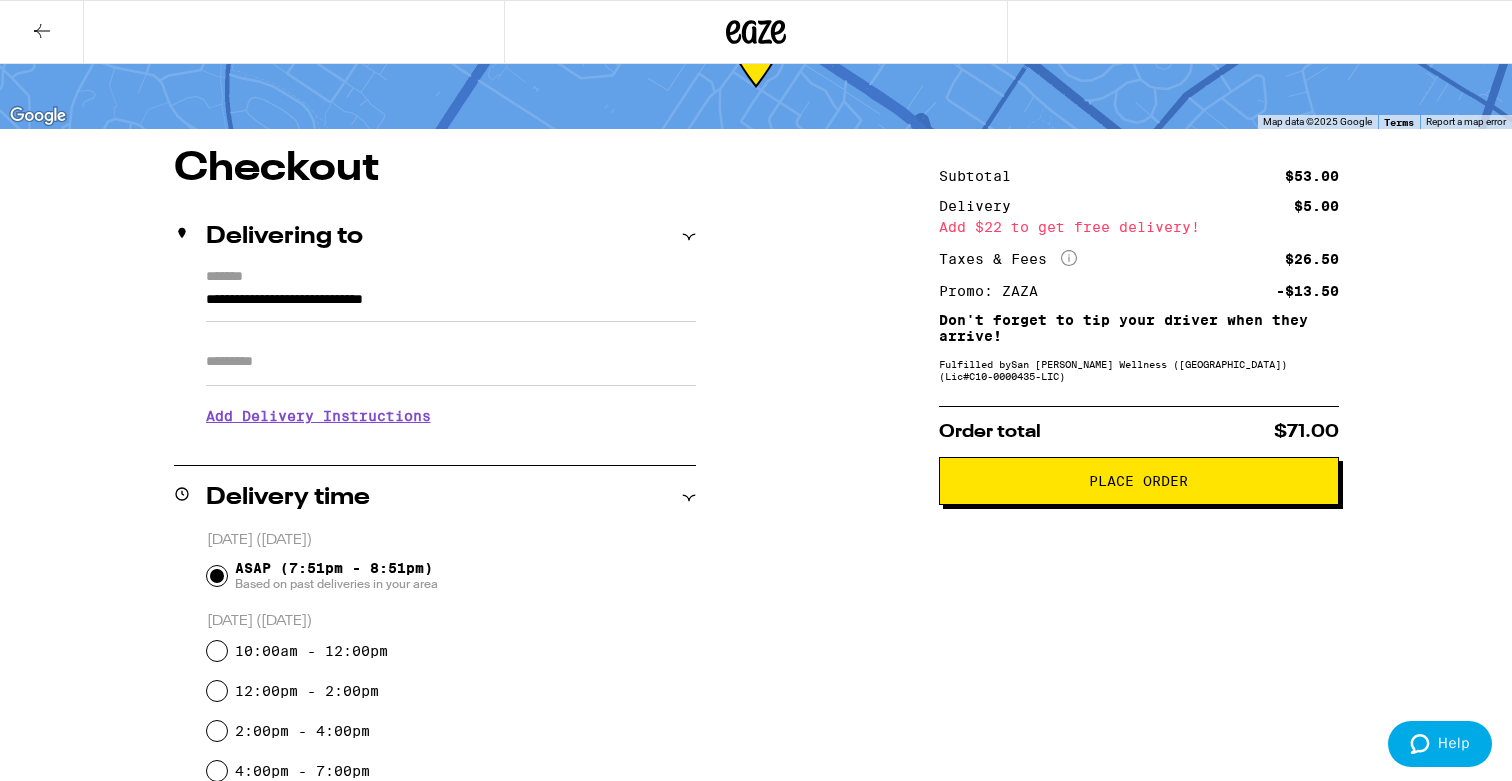 drag, startPoint x: 793, startPoint y: 490, endPoint x: 793, endPoint y: 507, distance: 17 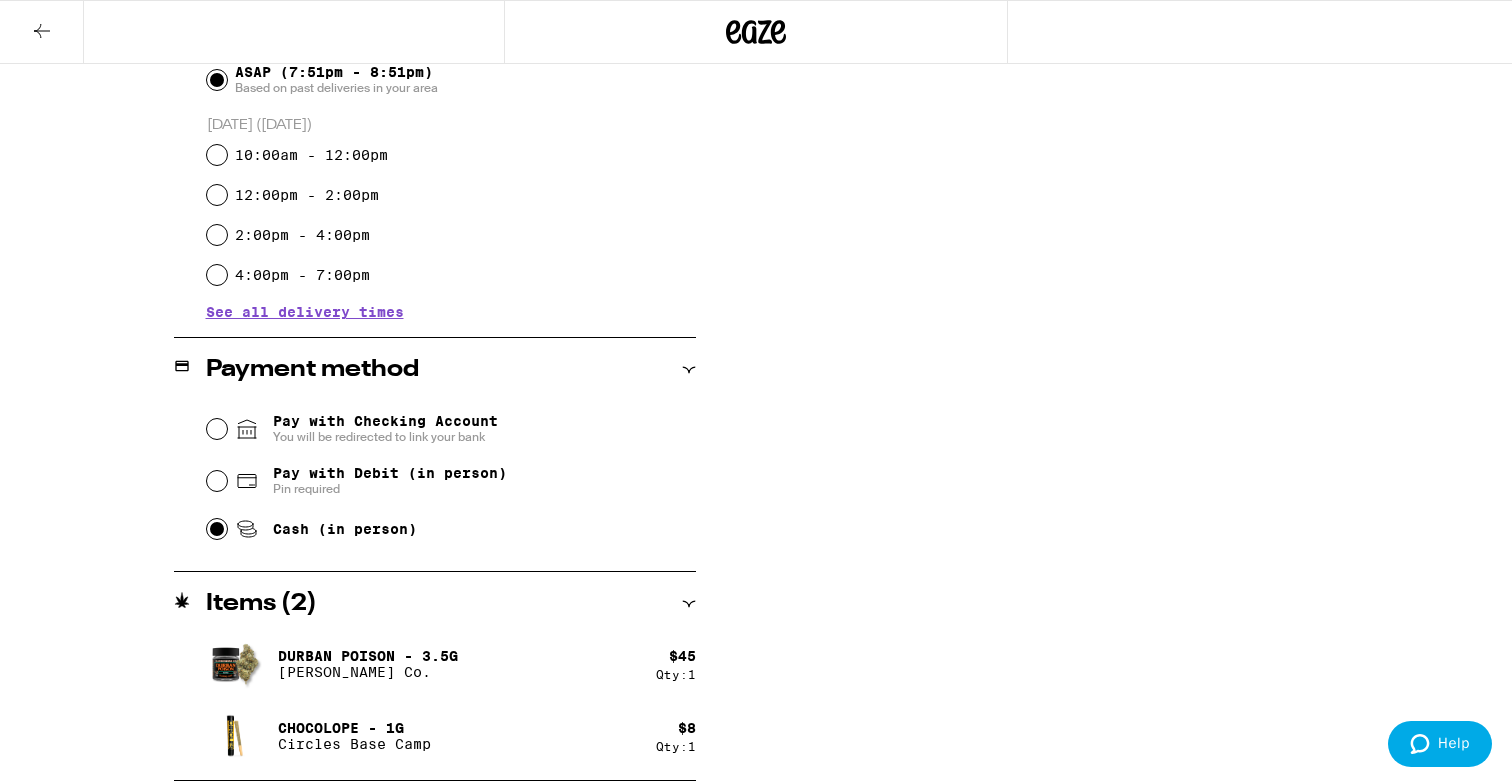 scroll, scrollTop: 232, scrollLeft: 0, axis: vertical 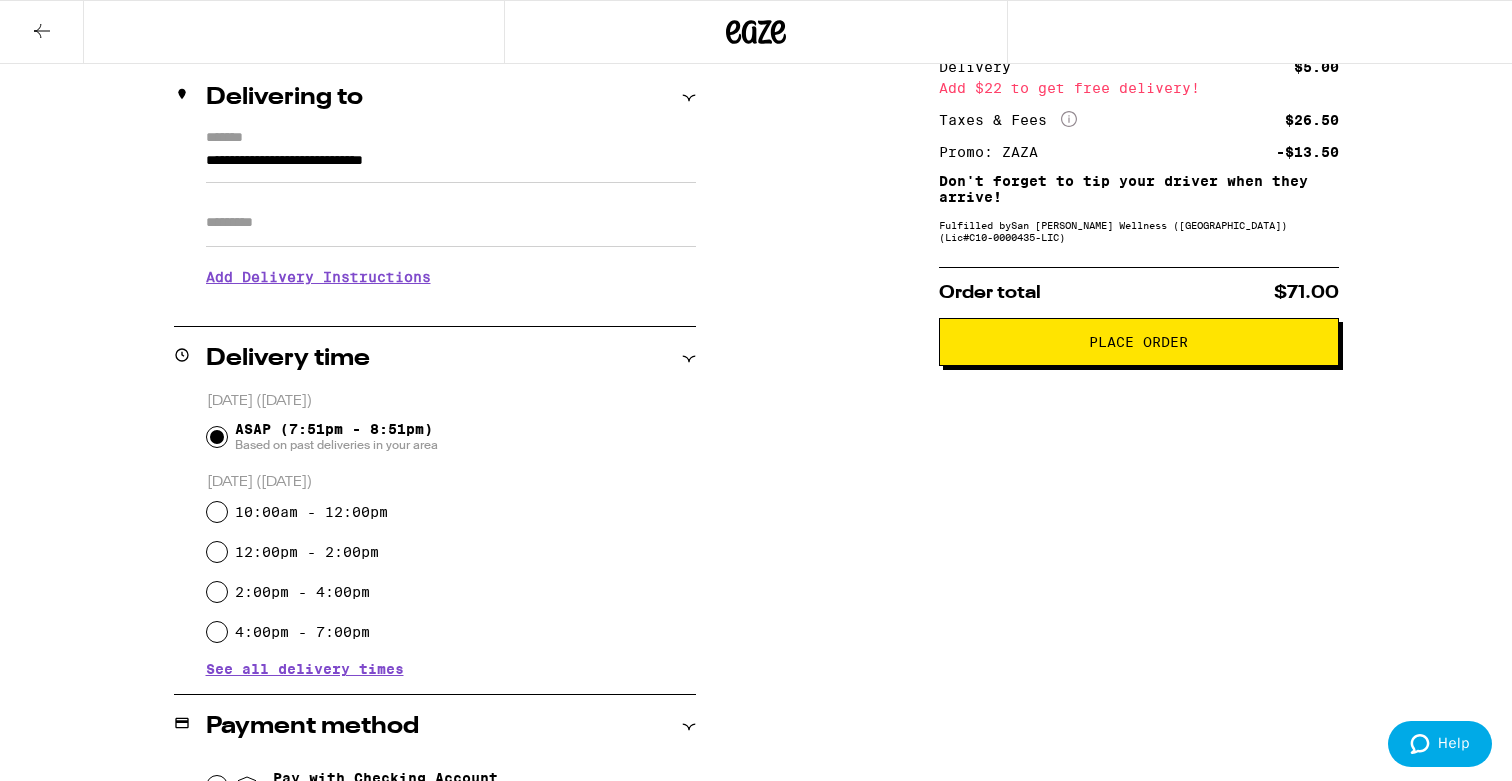 click on "Place Order" at bounding box center (1138, 342) 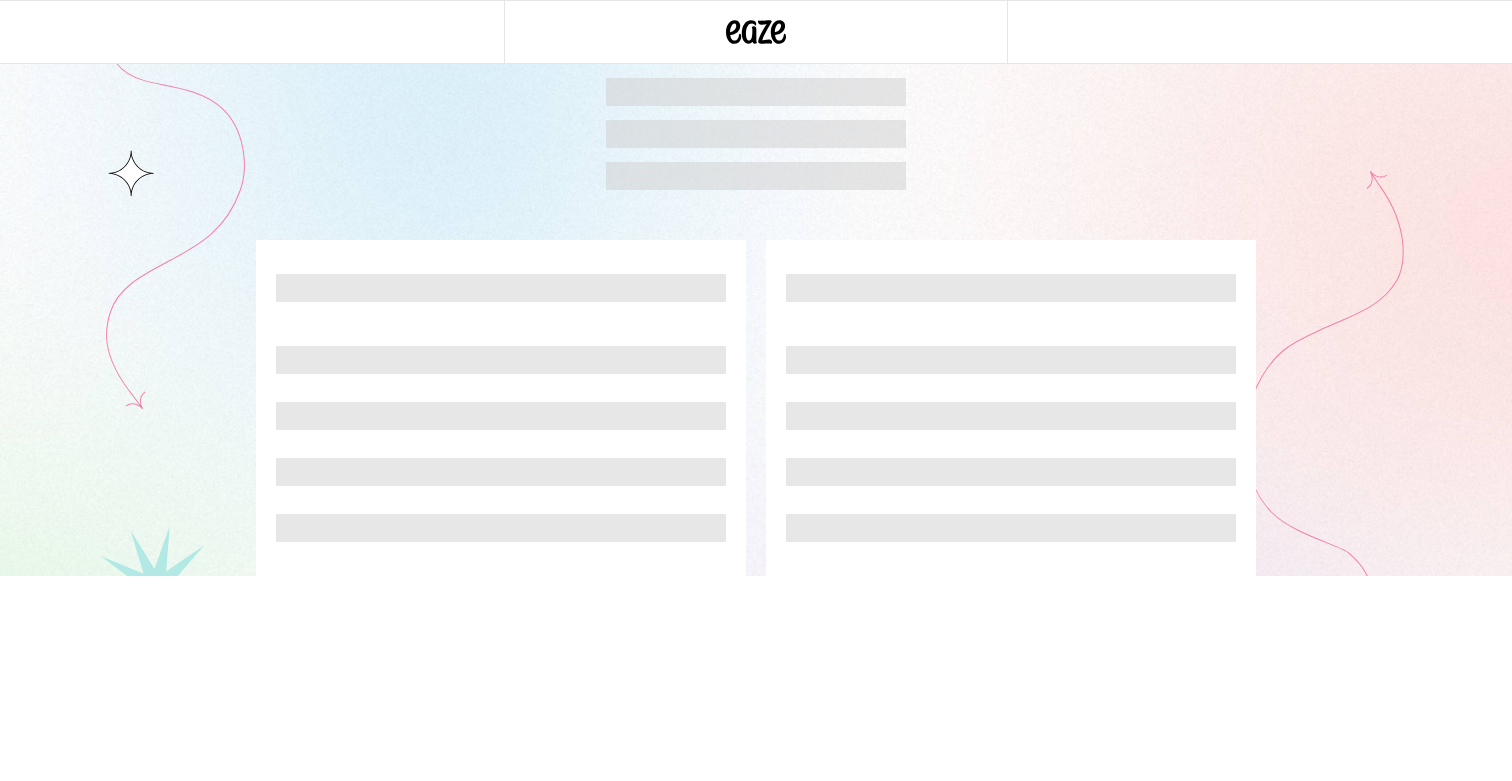 scroll, scrollTop: 0, scrollLeft: 0, axis: both 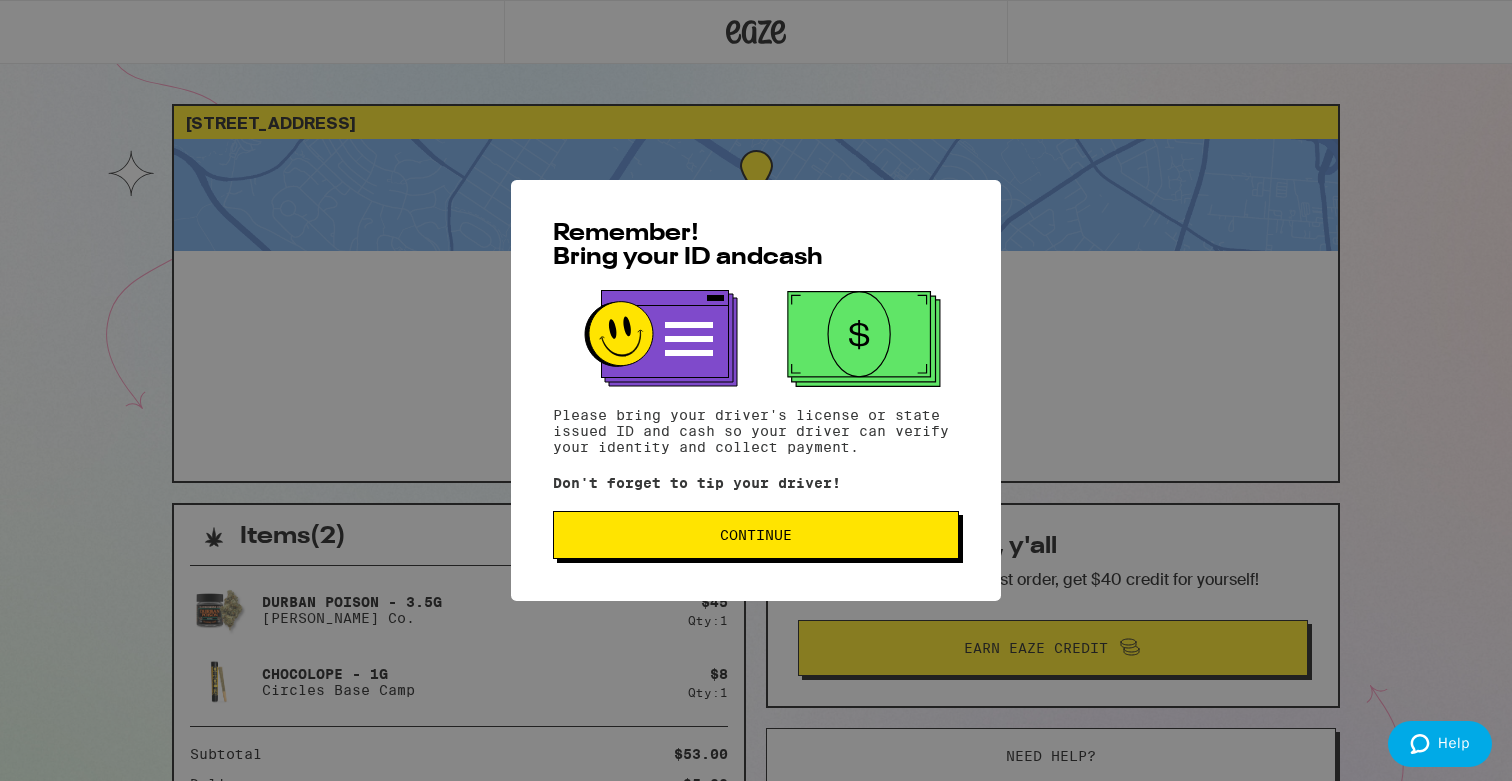 click on "Continue" at bounding box center [756, 535] 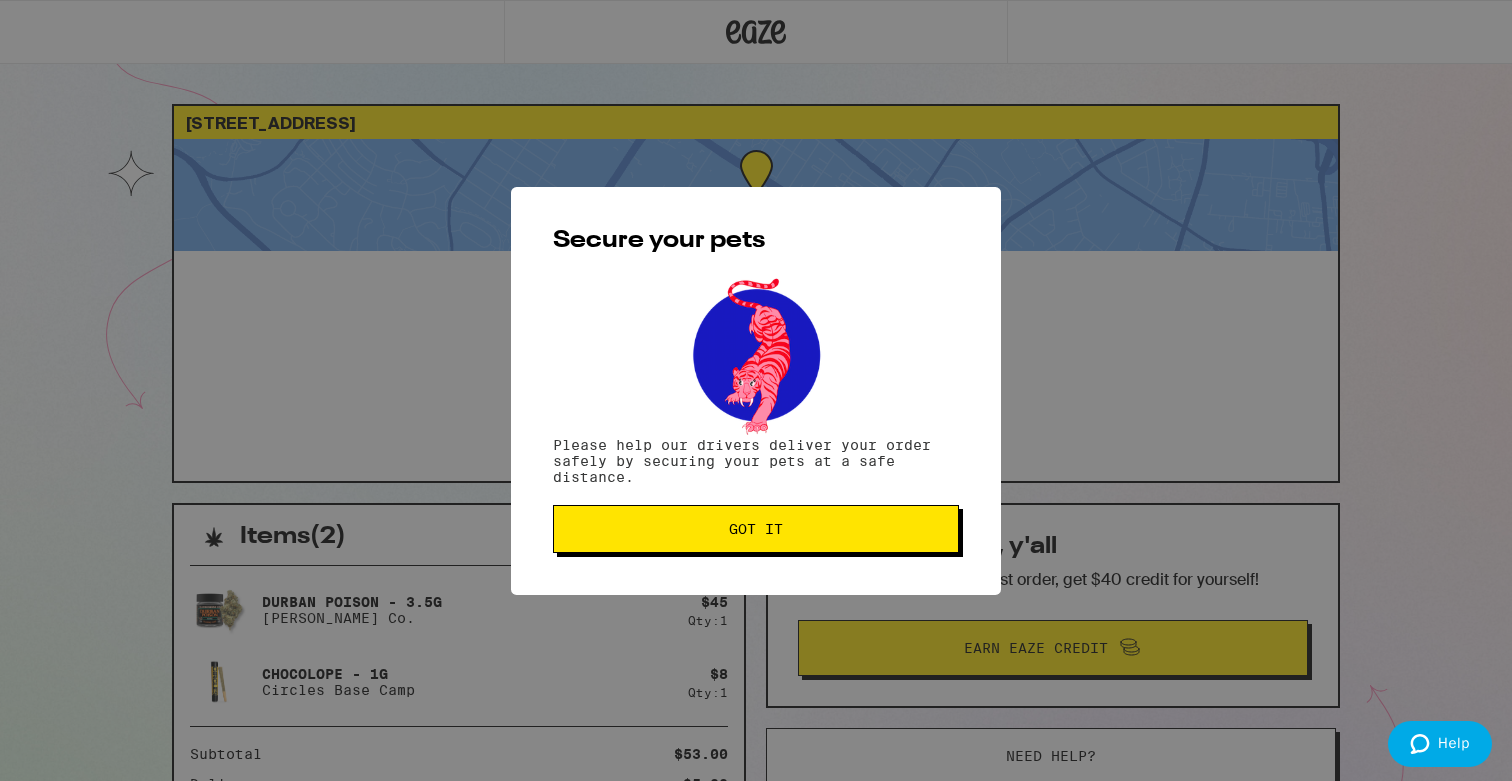 click on "Got it" at bounding box center [756, 529] 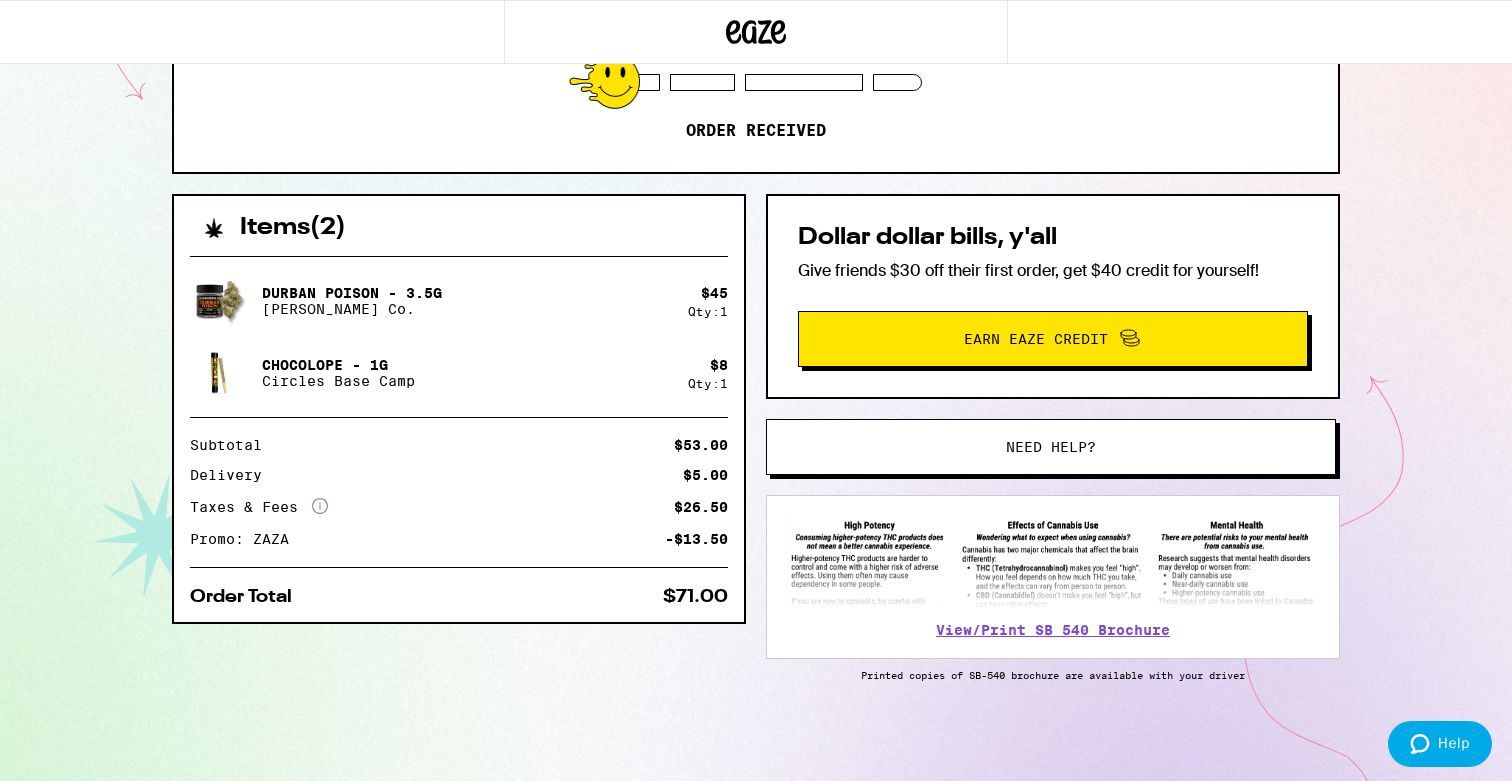 scroll, scrollTop: 0, scrollLeft: 0, axis: both 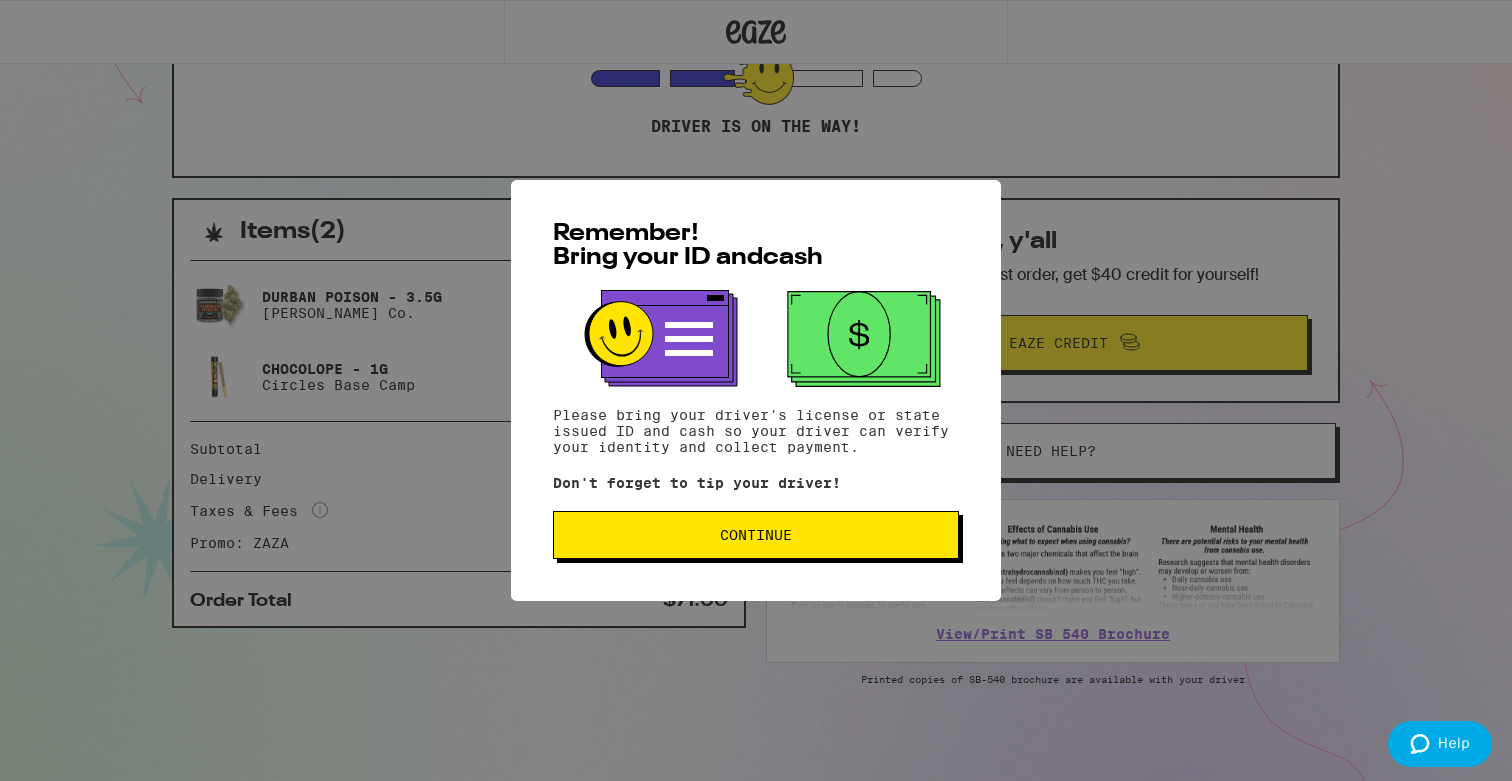 click on "Continue" at bounding box center (756, 535) 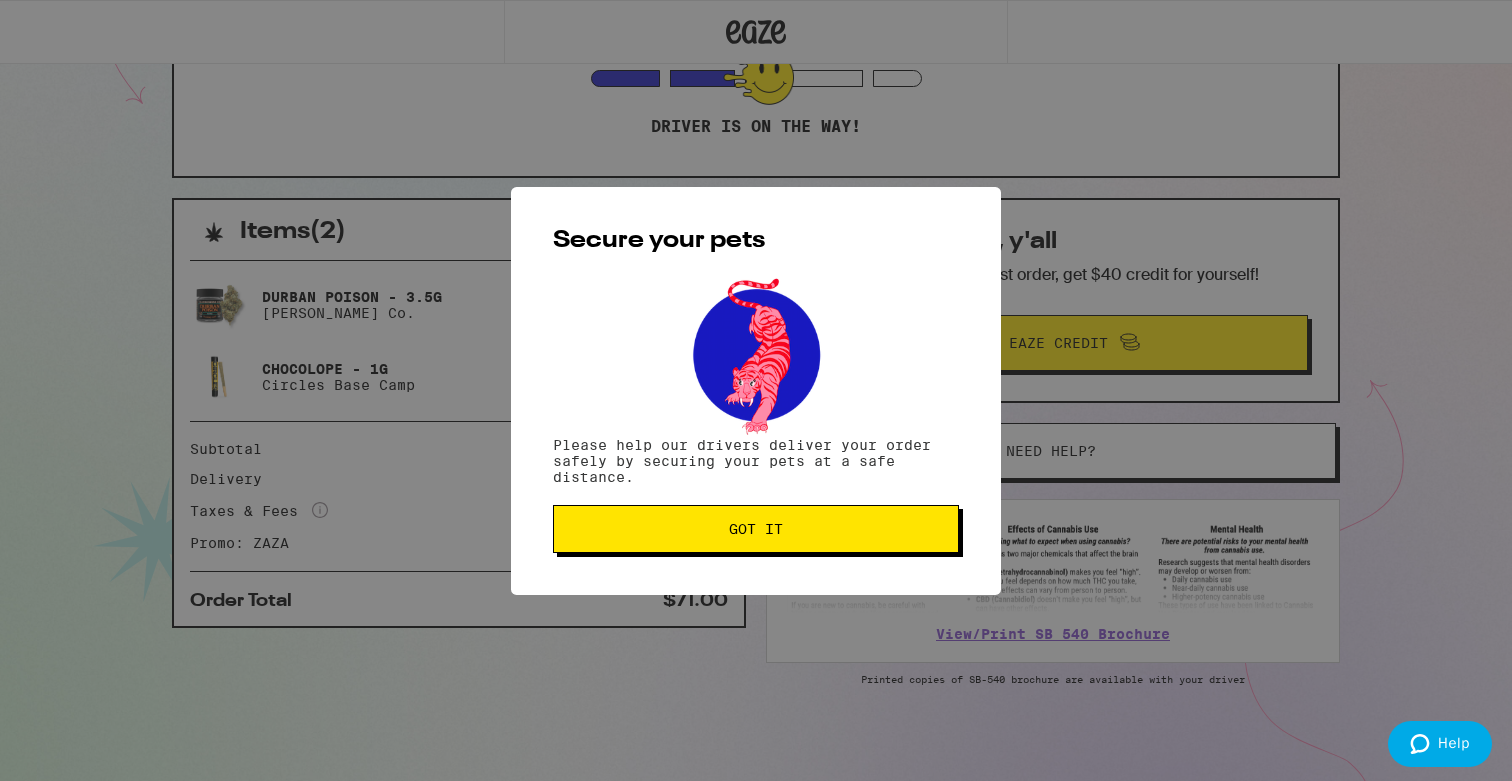 click on "Got it" at bounding box center [756, 529] 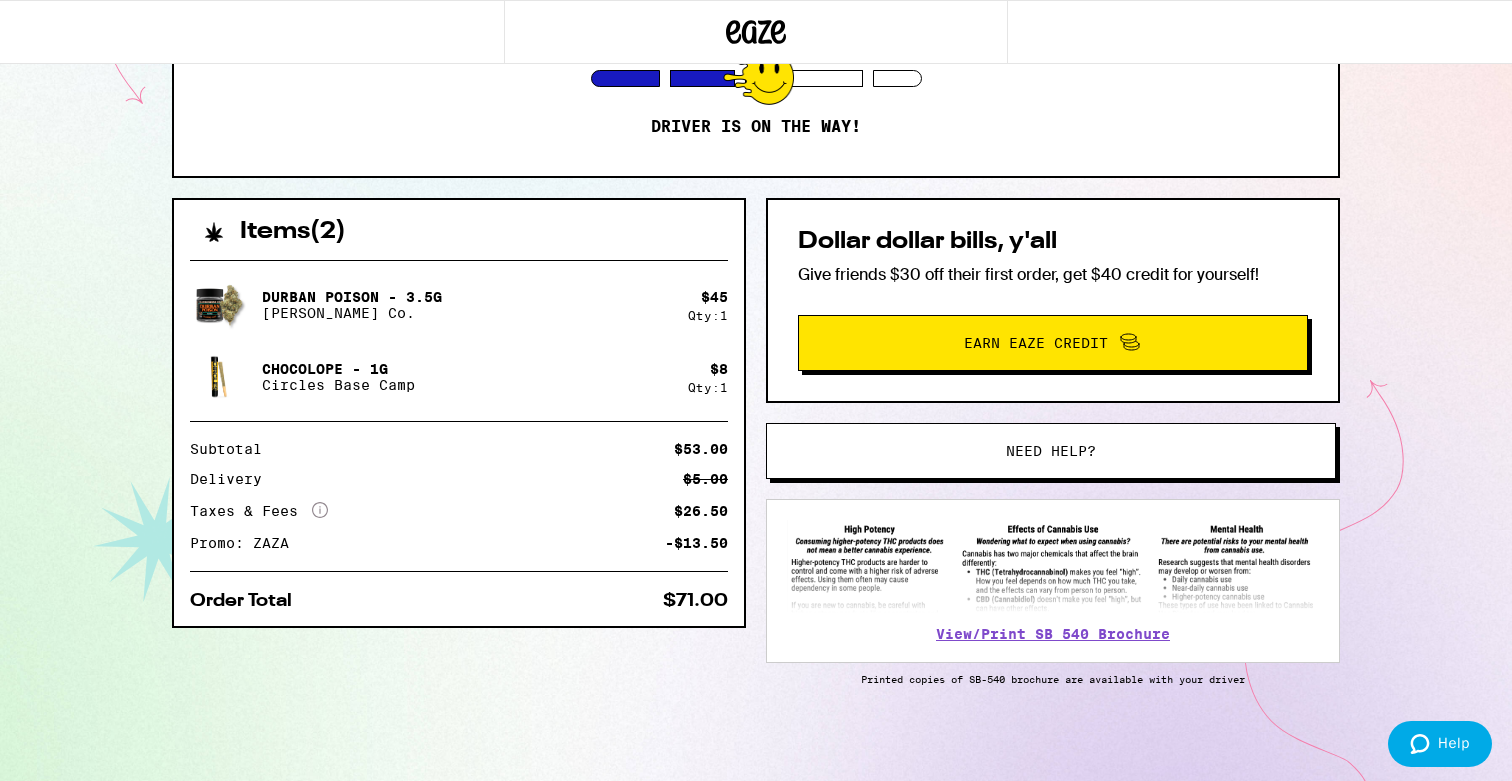 scroll, scrollTop: 0, scrollLeft: 0, axis: both 